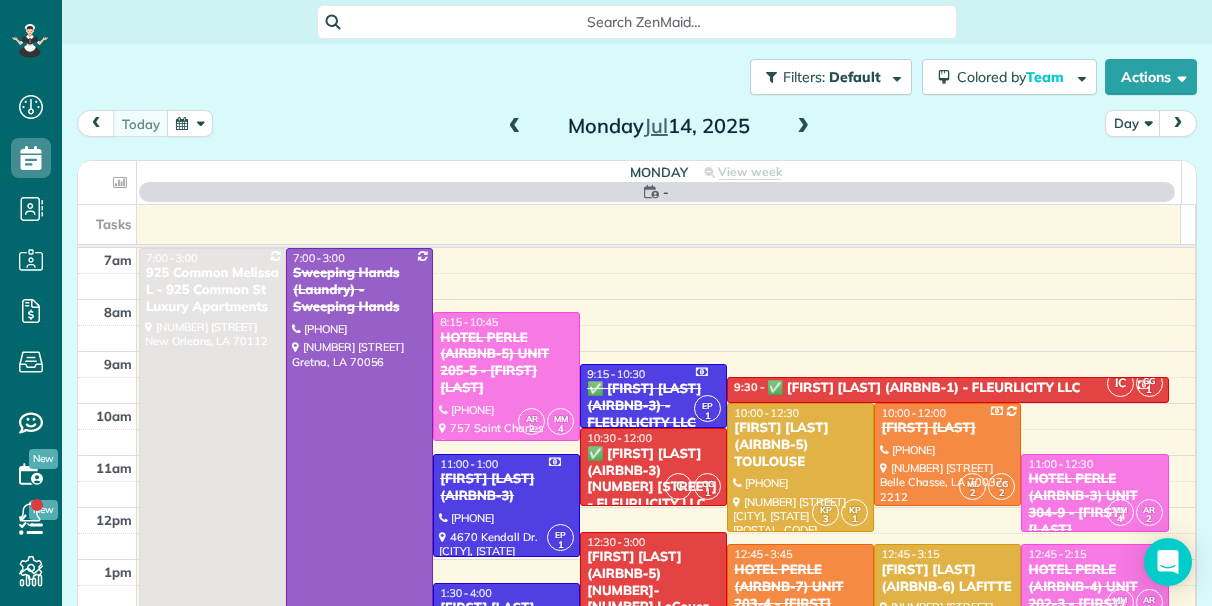 scroll, scrollTop: 0, scrollLeft: 0, axis: both 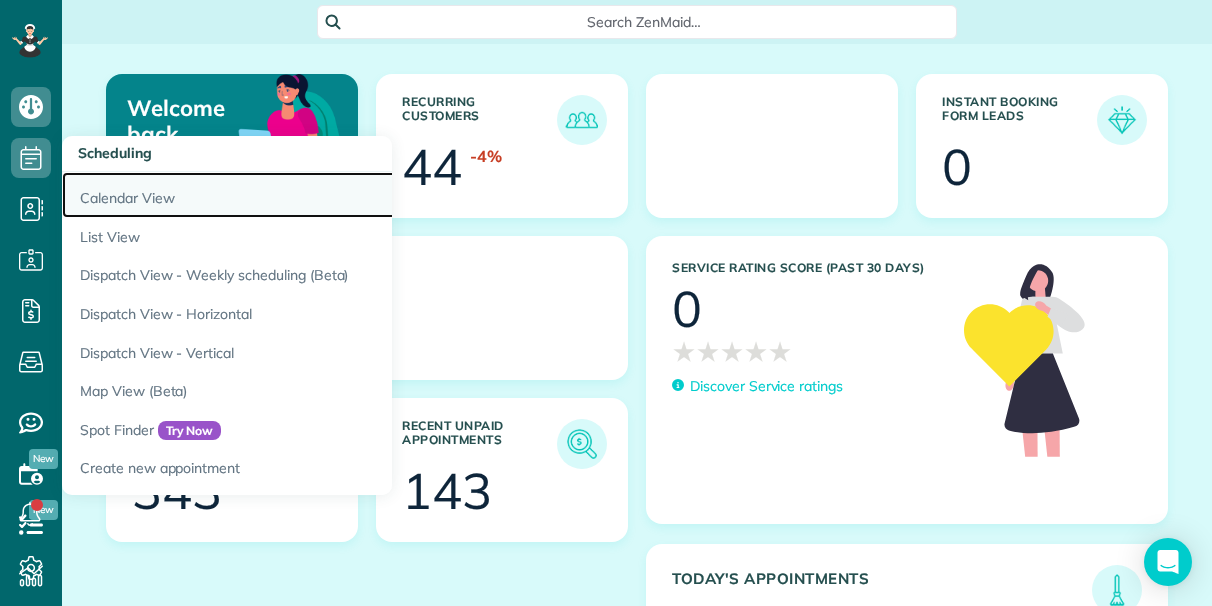 click on "Calendar View" at bounding box center [312, 195] 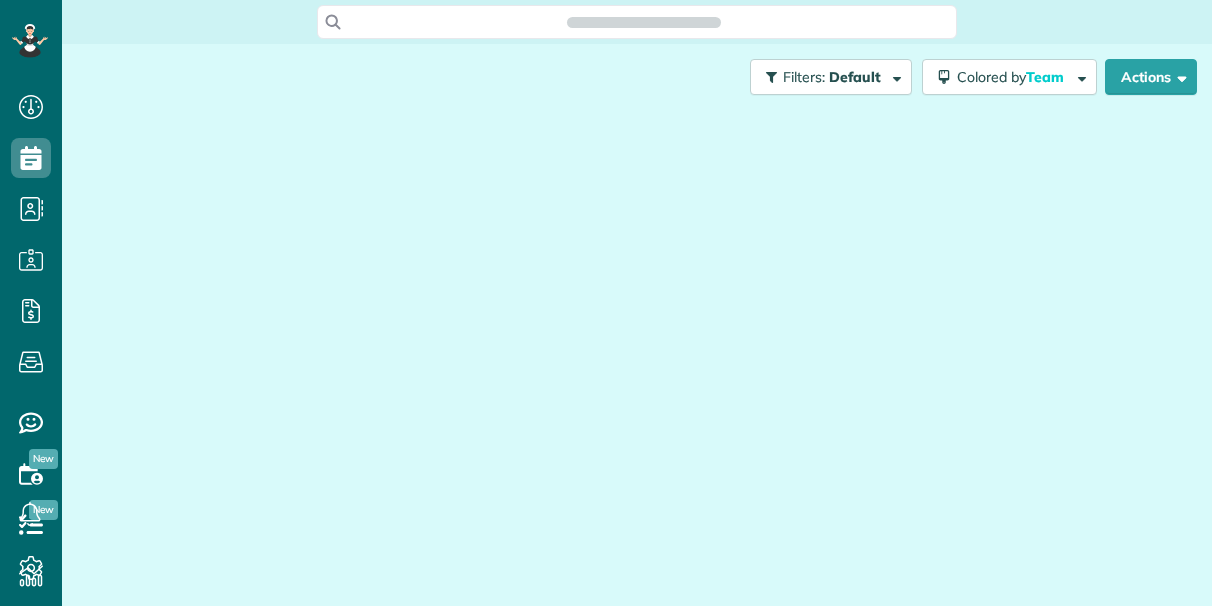 scroll, scrollTop: 0, scrollLeft: 0, axis: both 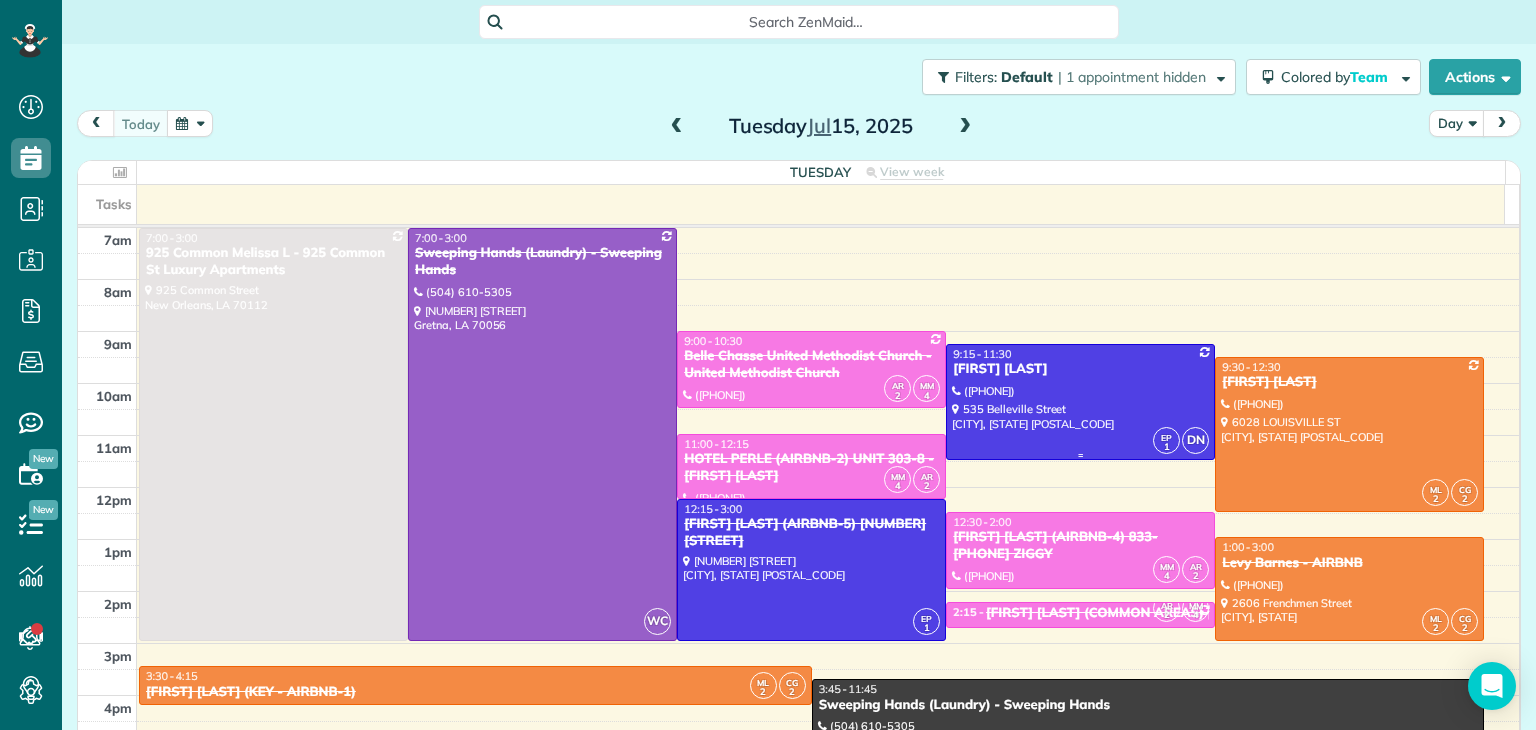 click at bounding box center (1080, 402) 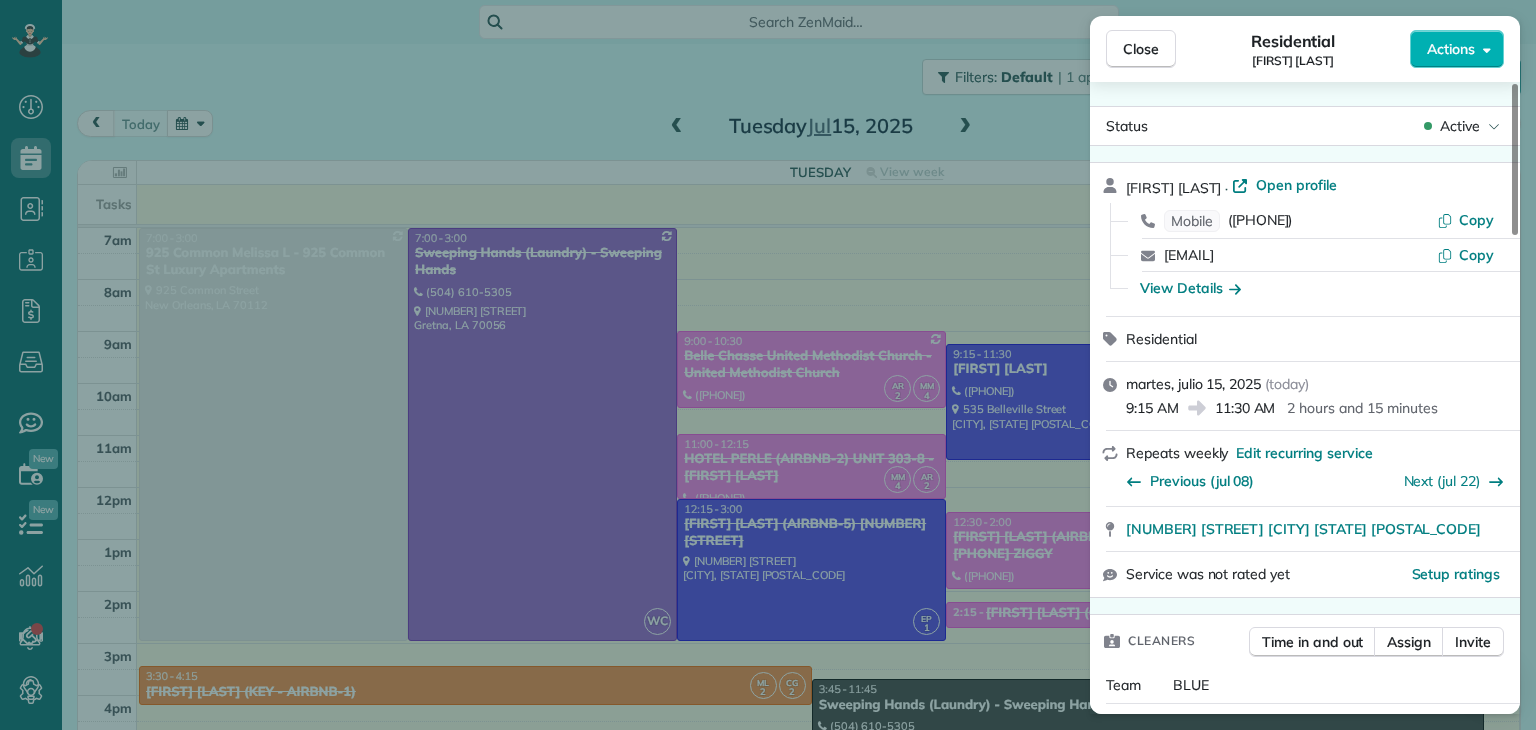 scroll, scrollTop: 700, scrollLeft: 0, axis: vertical 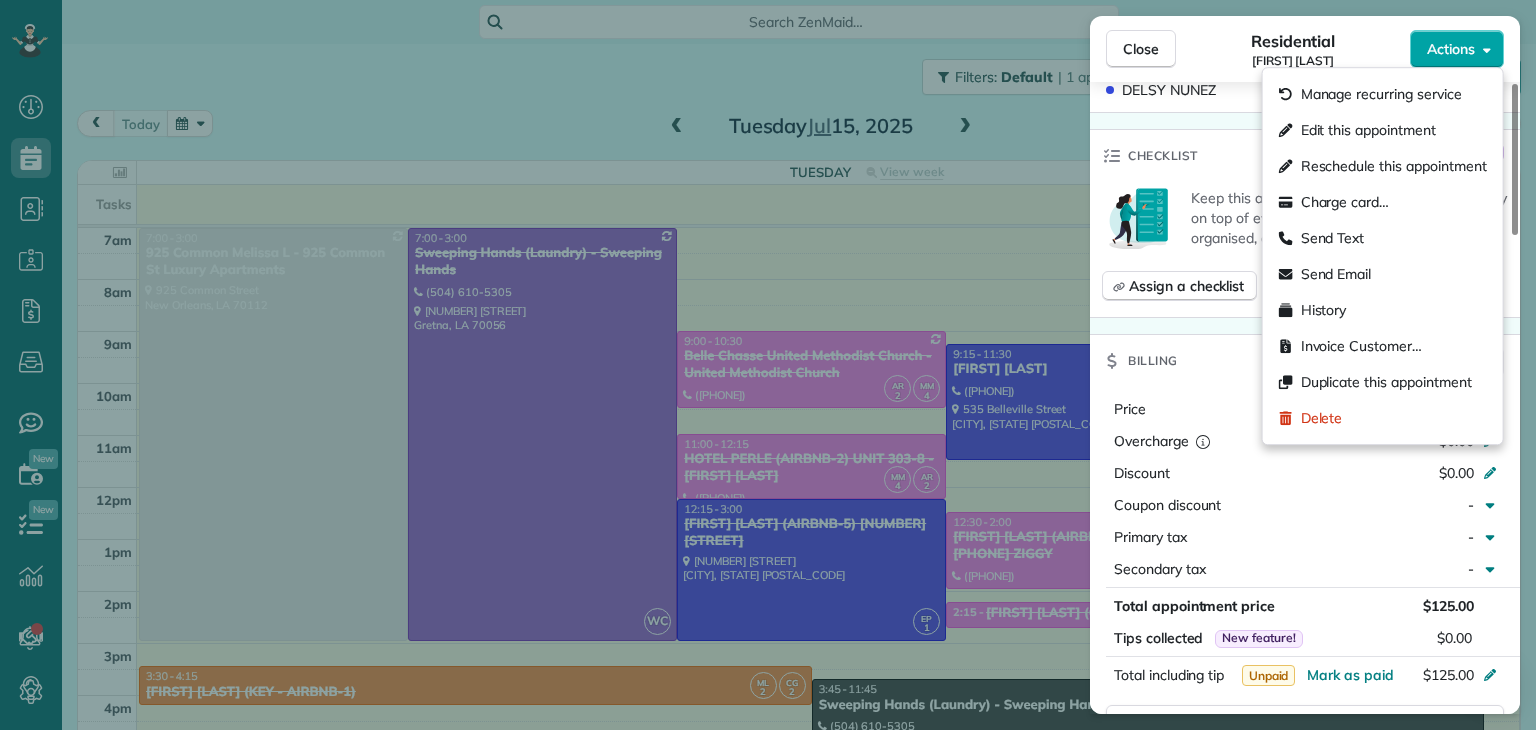 click on "Actions" at bounding box center (1451, 49) 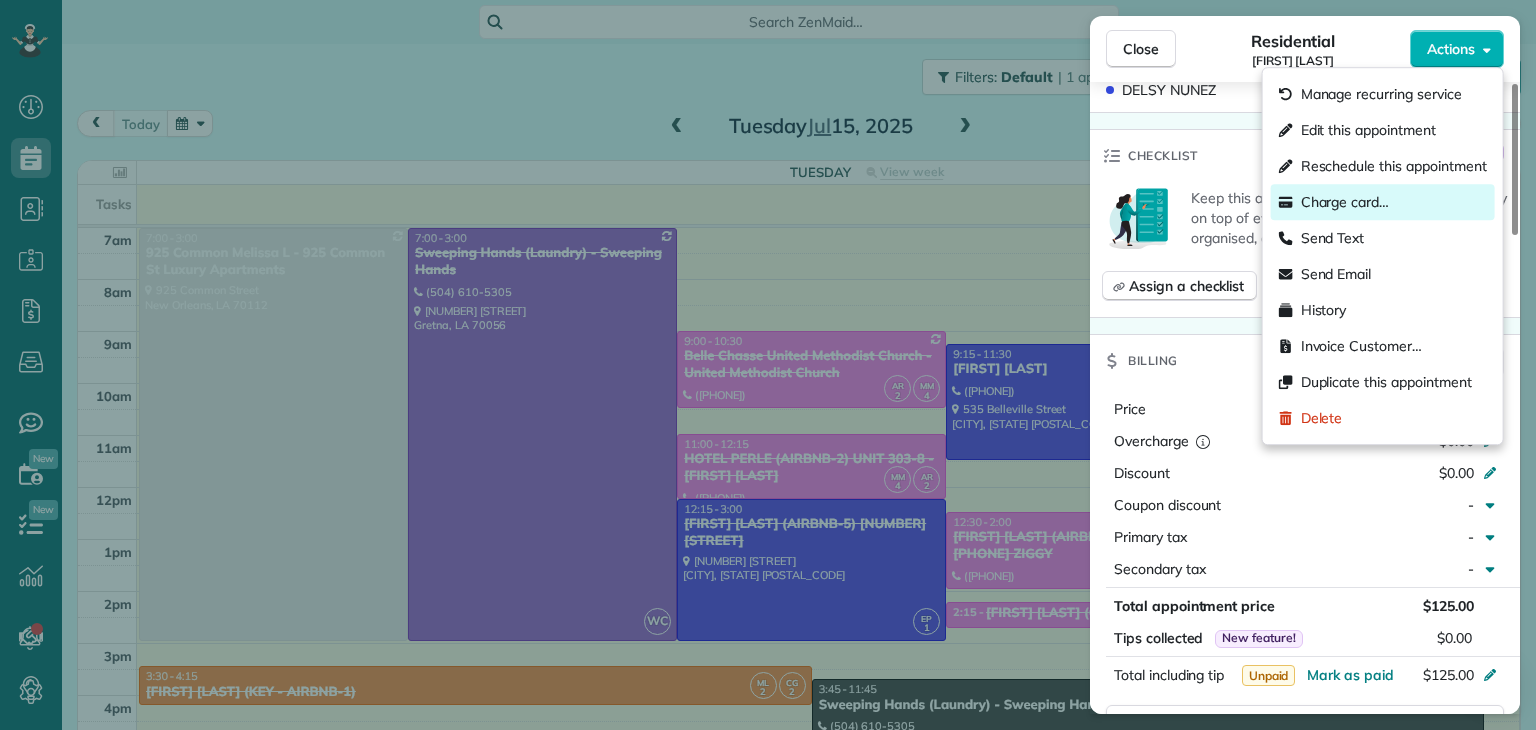 click on "Charge card…" at bounding box center [1345, 202] 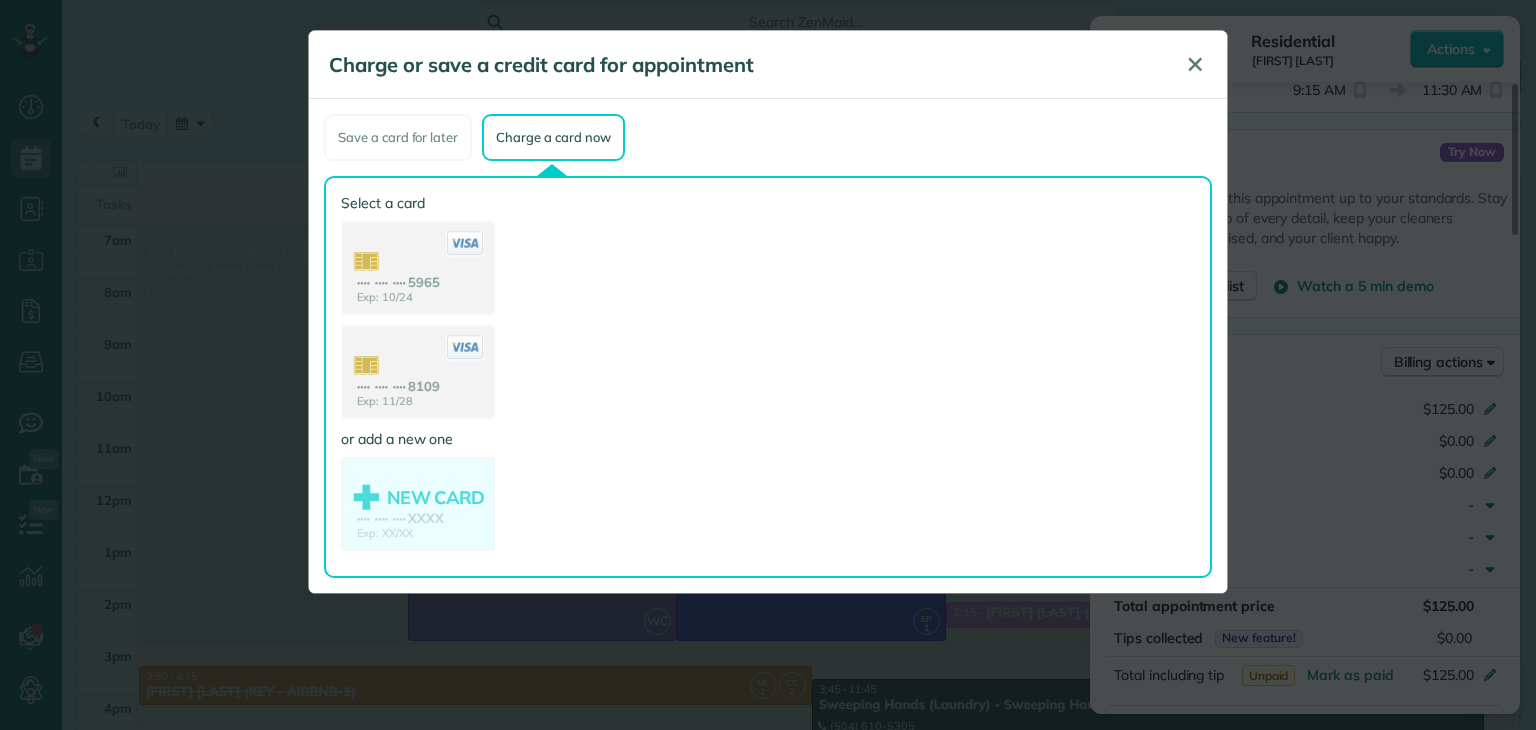 click on "✕" at bounding box center (1195, 64) 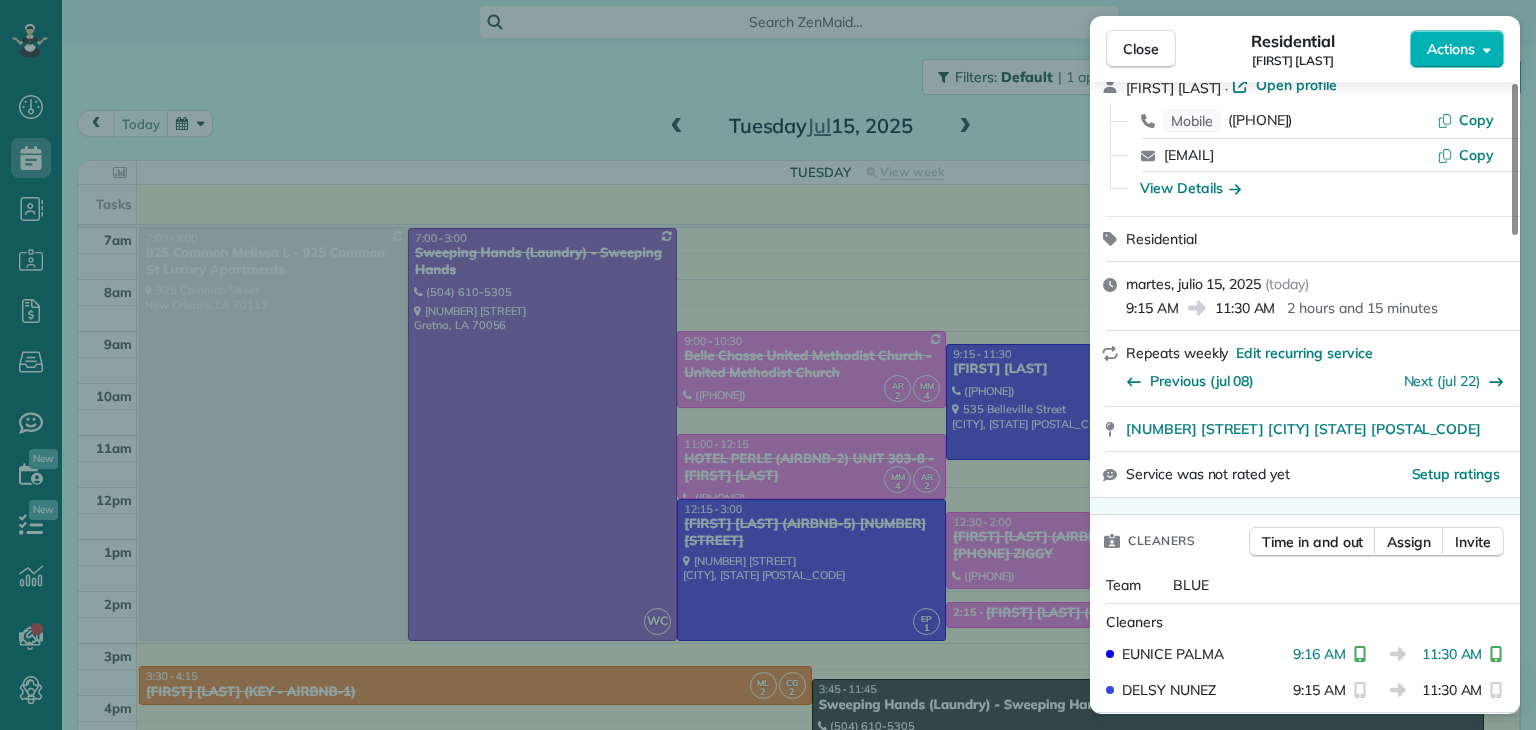 scroll, scrollTop: 0, scrollLeft: 0, axis: both 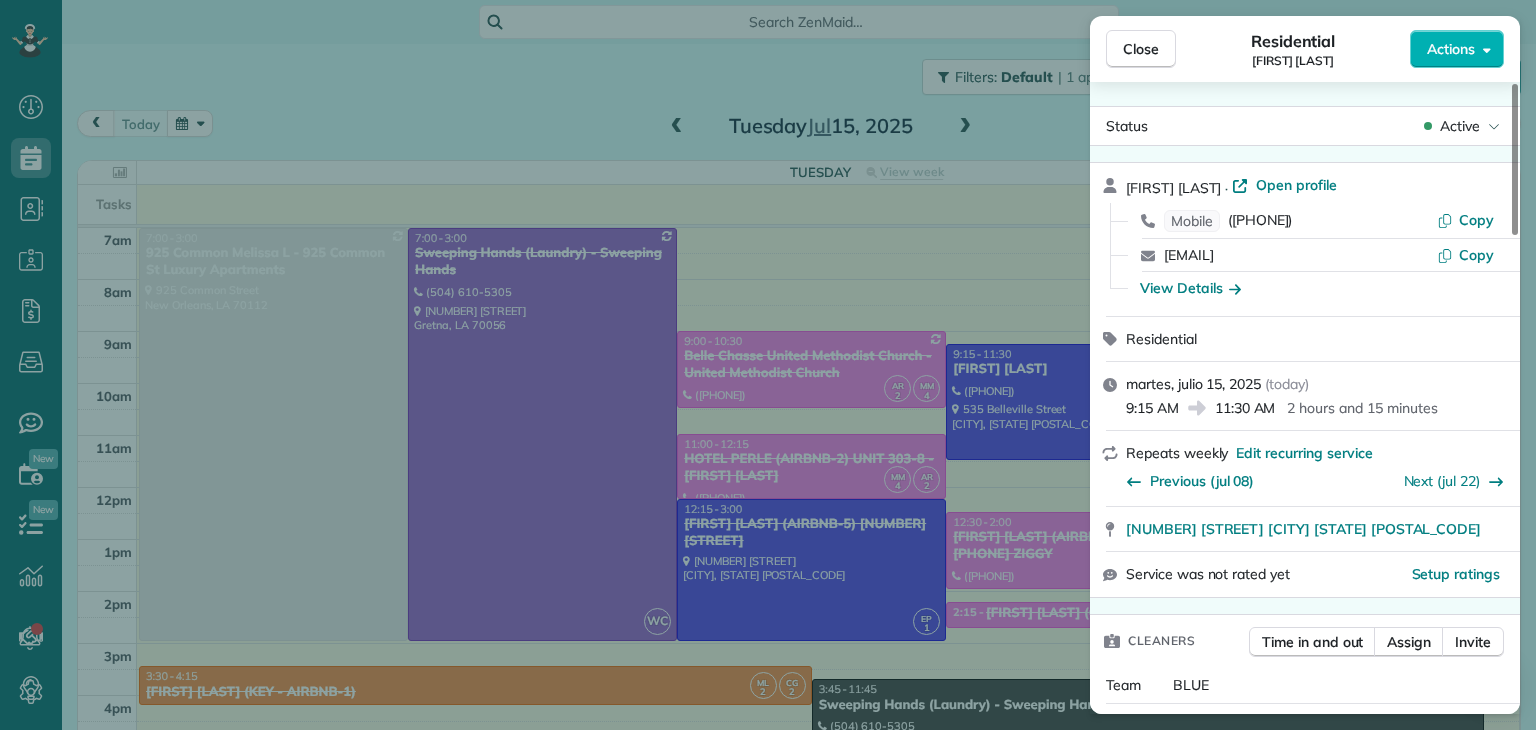 click on "Close Residential COURTENAY MILLER Actions Status Active COURTENAY MILLER · Open profile Mobile (404) 578-1020 Copy courtenay.dufour@gmail.com Copy View Details Residential martes, julio 15, 2025 ( today ) 9:15 AM 11:30 AM 2 hours and 15 minutes Repeats weekly Edit recurring service Previous (jul 08) Next (jul 22) 535 Belleville Street New Orleans LA 70114 Service was not rated yet Setup ratings Cleaners Time in and out Assign Invite Team BLUE Cleaners EUNICE   PALMA 9:16 AM 11:30 AM DELSY   NUNEZ 9:15 AM 11:30 AM Checklist Try Now Keep this appointment up to your standards. Stay on top of every detail, keep your cleaners organised, and your client happy. Assign a checklist Watch a 5 min demo Billing Billing actions Price $125.00 Overcharge $0.00 Discount $0.00 Coupon discount - Primary tax - Secondary tax - Total appointment price $125.00 Tips collected New feature! $0.00 Unpaid Mark as paid Total including tip $125.00 Get paid online in no-time! Send an invoice and reward your cleaners with tips Work items" at bounding box center (768, 365) 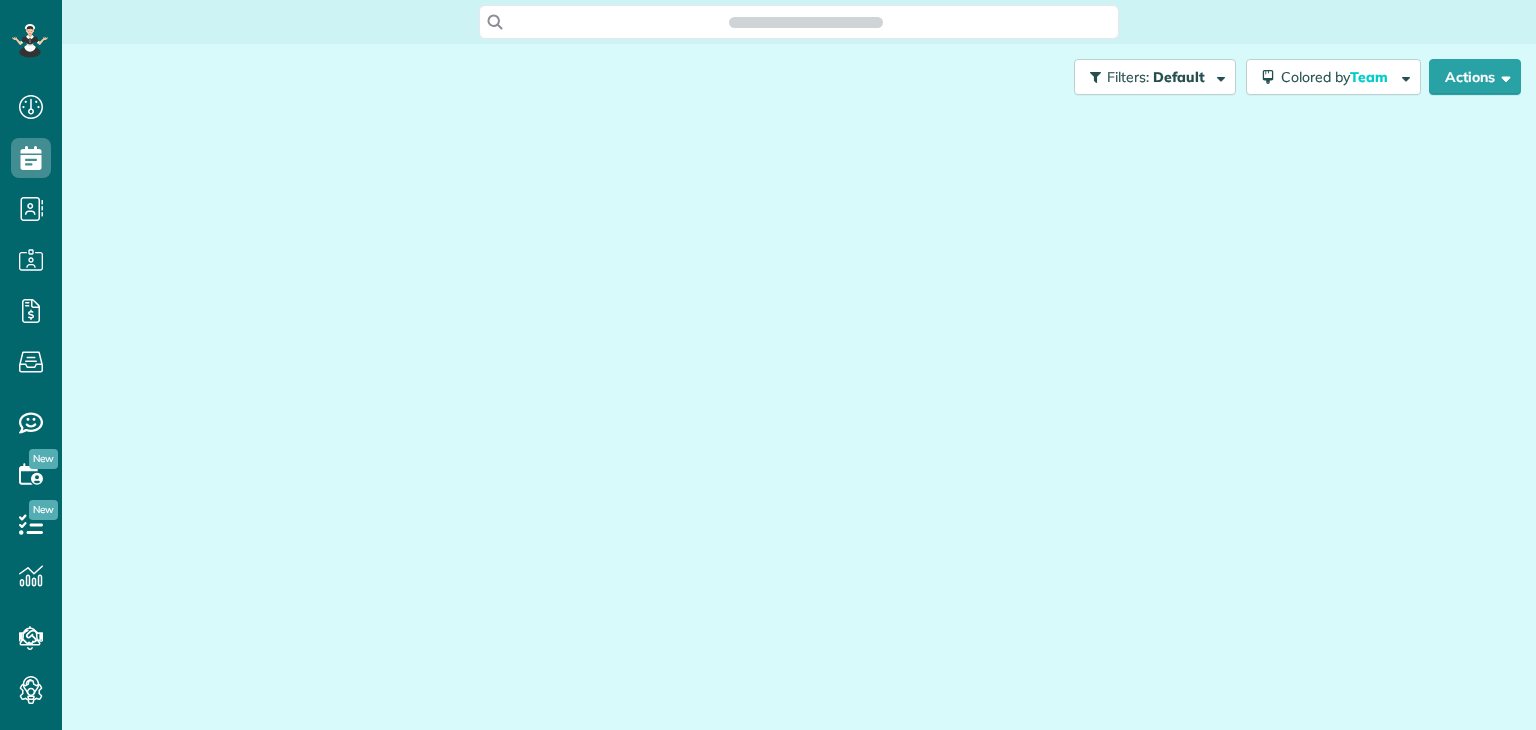 scroll, scrollTop: 0, scrollLeft: 0, axis: both 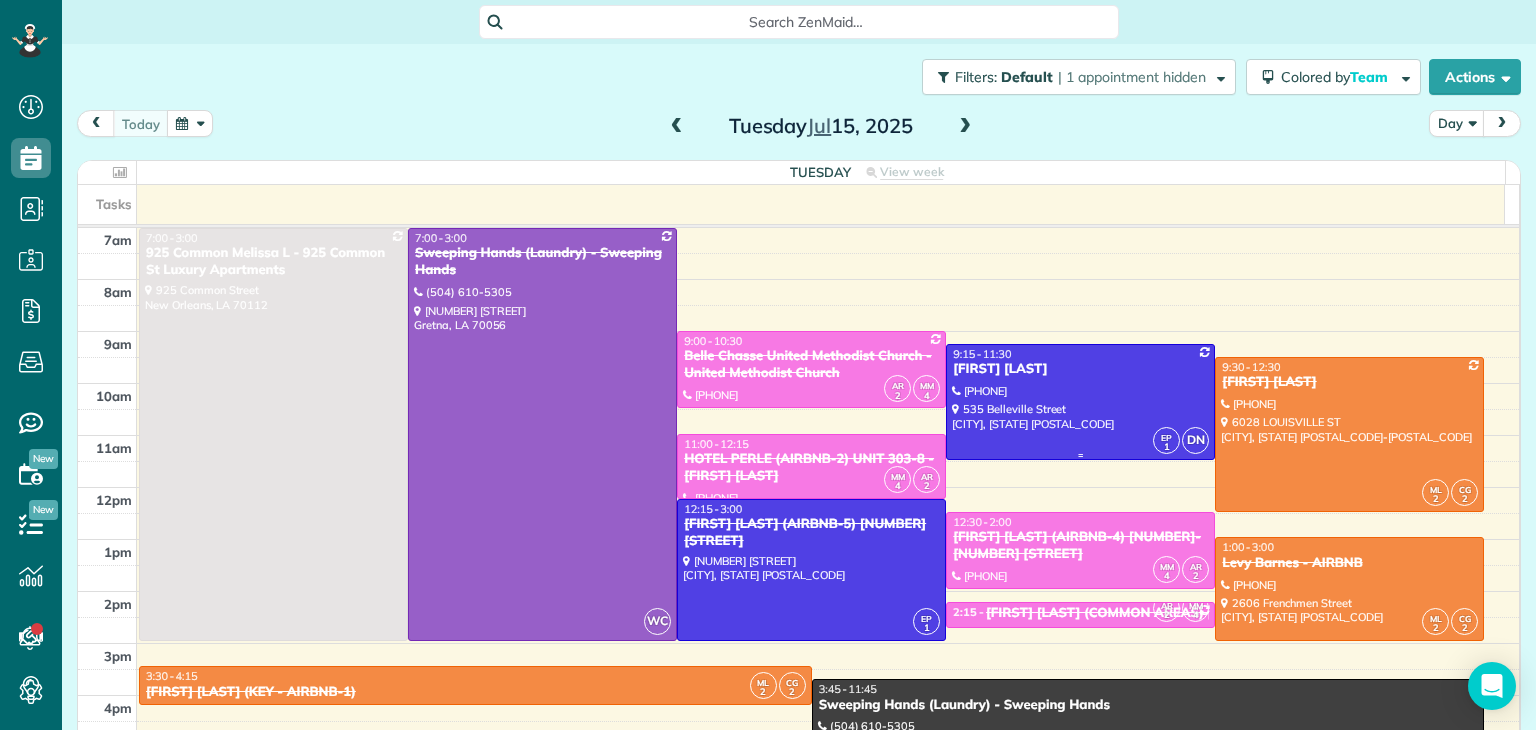 click at bounding box center [1080, 402] 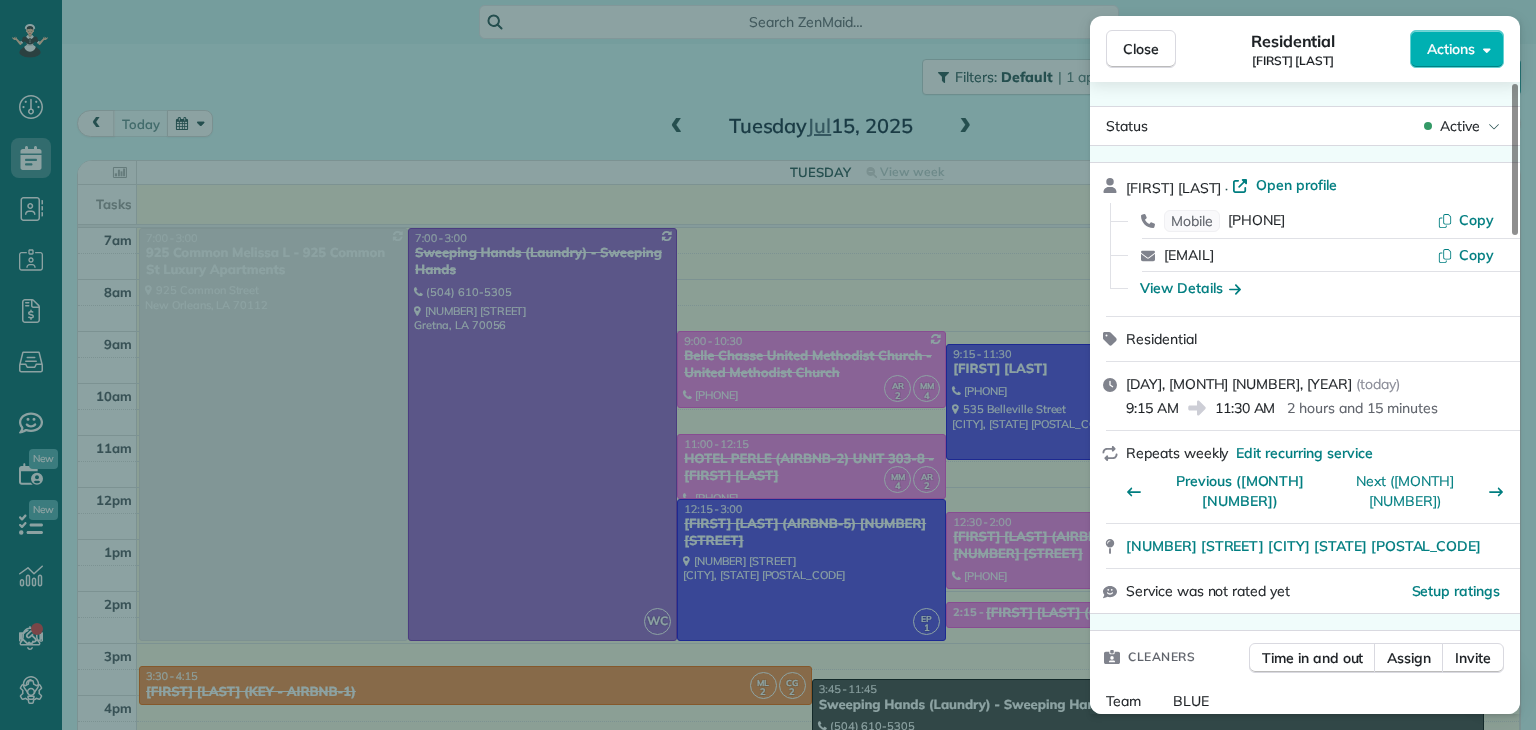 click on "Close Residential [FIRST] [LAST] Actions Status Active [FIRST] [LAST] · Open profile Mobile [PHONE] Copy [EMAIL] Copy View Details Residential [DAY], [MONTH] [DAY], [YEAR] ( today ) [TIME] [AMPM] [TIME] [AMPM] [DURATION] Repeats [FREQUENCY] Edit recurring service Previous ([MONTH] [DAY]) Next ([MONTH] [DAY]) [NUMBER] [STREET] [CITY] [STATE] [POSTAL_CODE] Service was not rated yet Setup ratings Cleaners Time in and out Assign Invite Team [TEAM_NAME] Cleaners [FIRST] [LAST] [TIME] [AMPM] [TIME] [AMPM] [FIRST] [LAST] [TIME] [AMPM] [TIME] [AMPM] Checklist Try Now Keep this appointment up to your standards. Stay on top of every detail, keep your cleaners organised, and your client happy. Assign a checklist Watch a 5 min demo Billing Billing actions Price $[PRICE] Overcharge $[PRICE] Discount $[PRICE] Coupon discount - Primary tax - Secondary tax - Total appointment price $[PRICE] Tips collected New feature! $[PRICE] Unpaid Mark as paid Total including tip $[PRICE] Get paid online in no-time! Send an invoice and reward your cleaners with tips Work items" at bounding box center [768, 365] 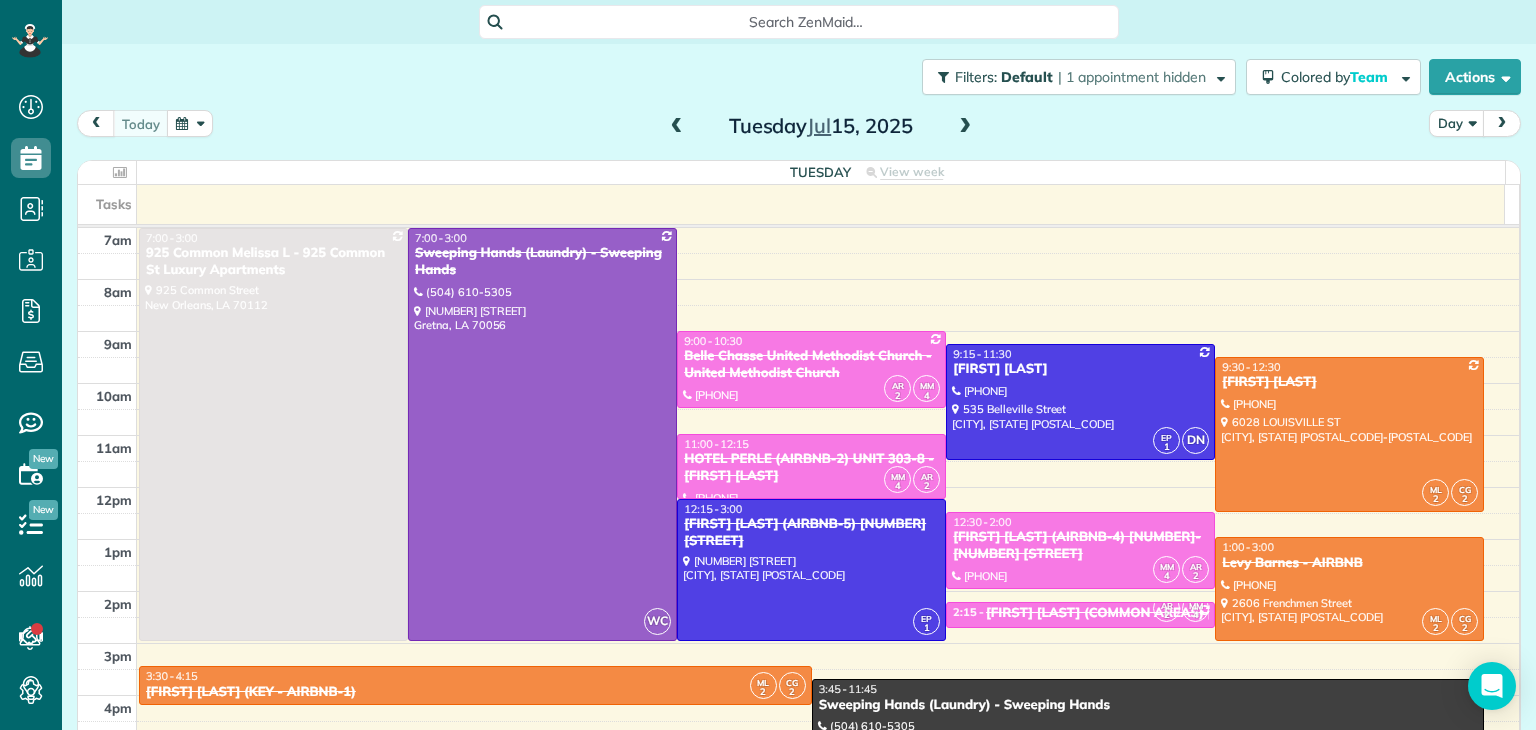 click at bounding box center (1502, 123) 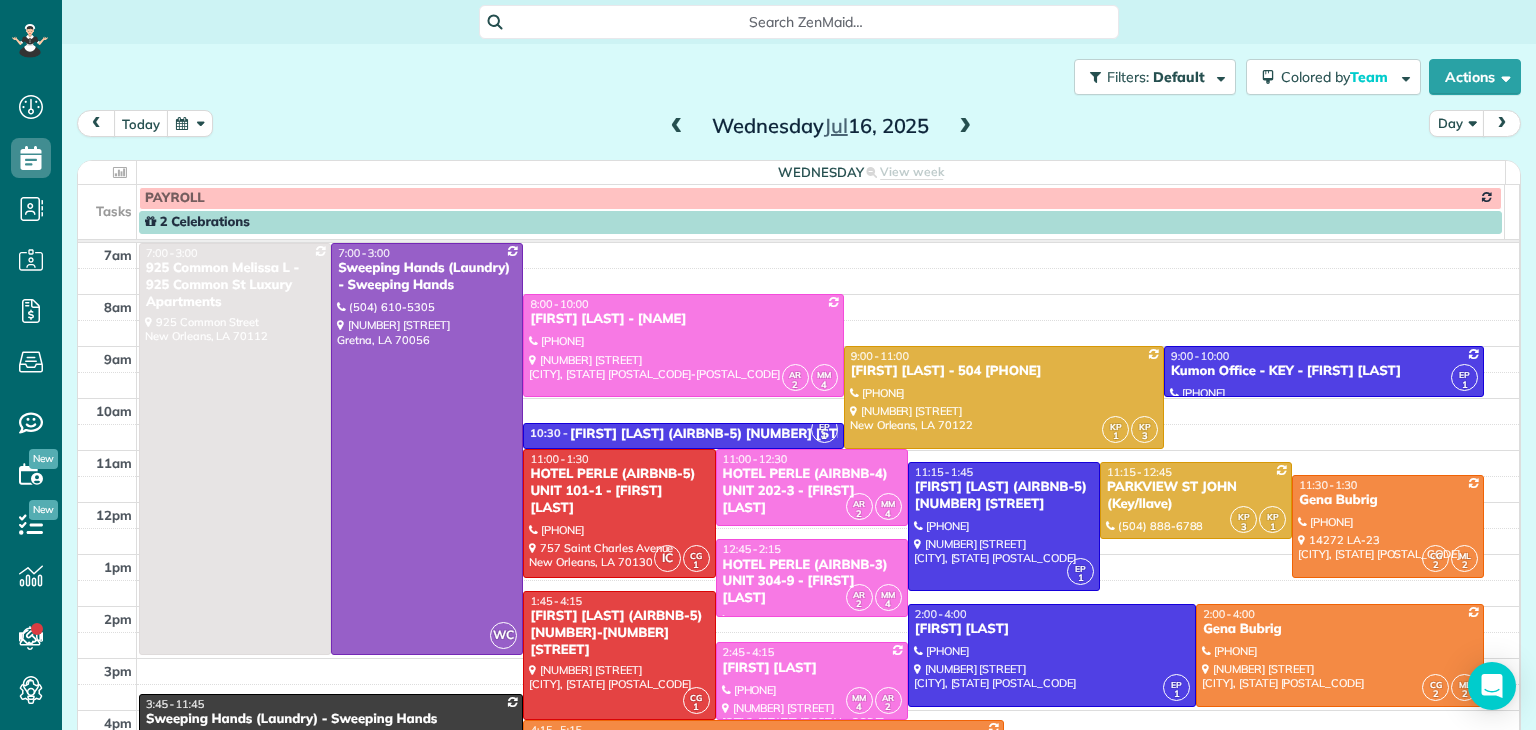 click at bounding box center (96, 123) 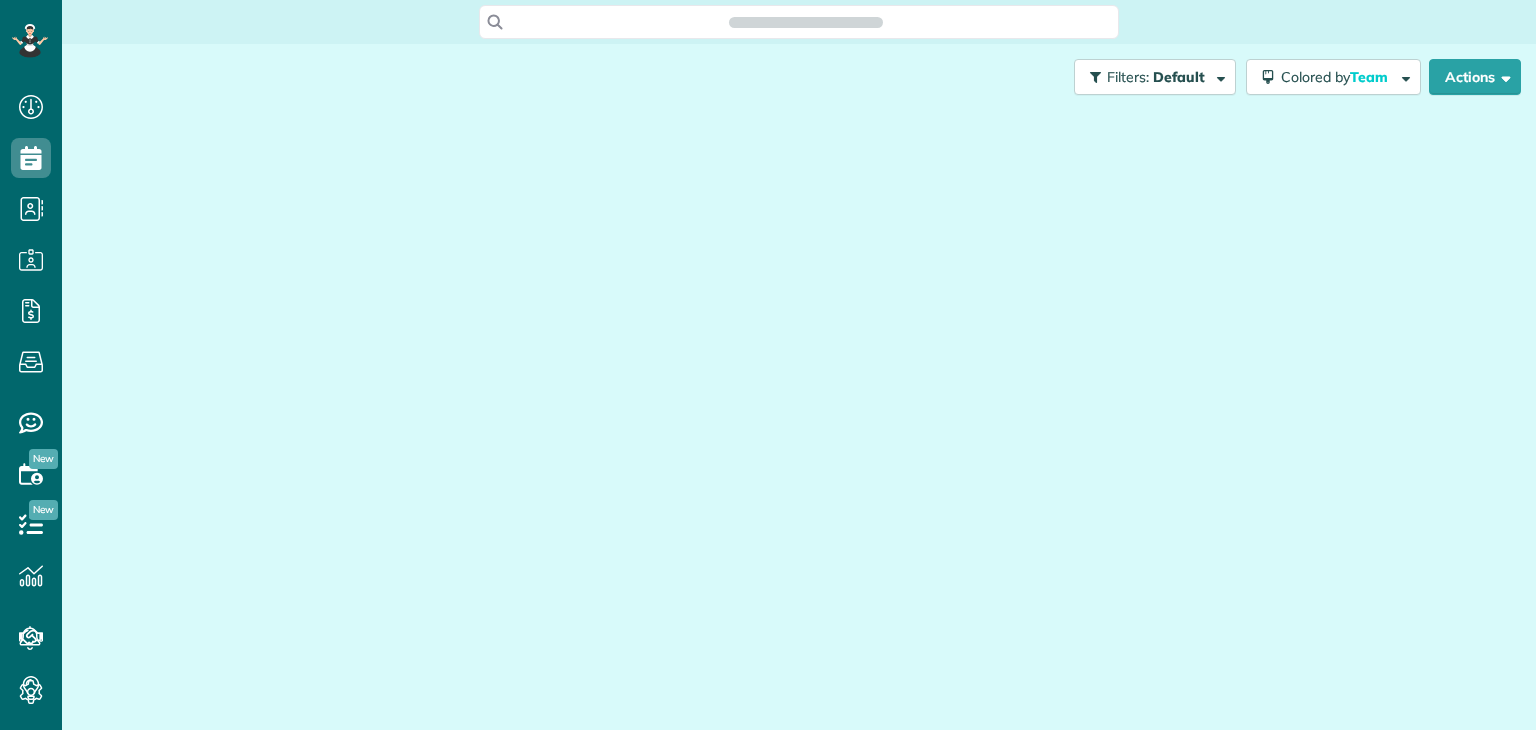 scroll, scrollTop: 0, scrollLeft: 0, axis: both 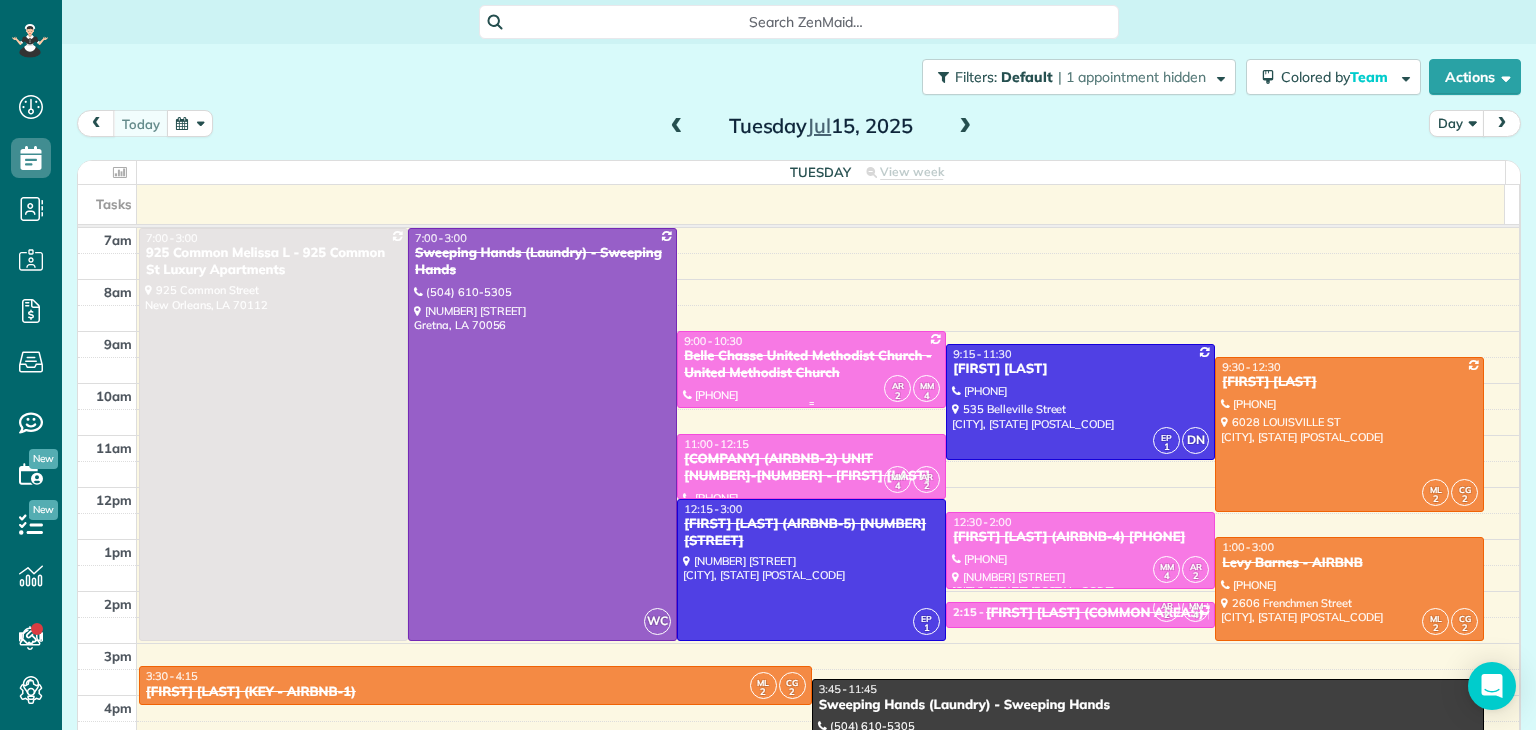 click on "Belle Chasse United Methodist Church - United Methodist Church" at bounding box center (811, 365) 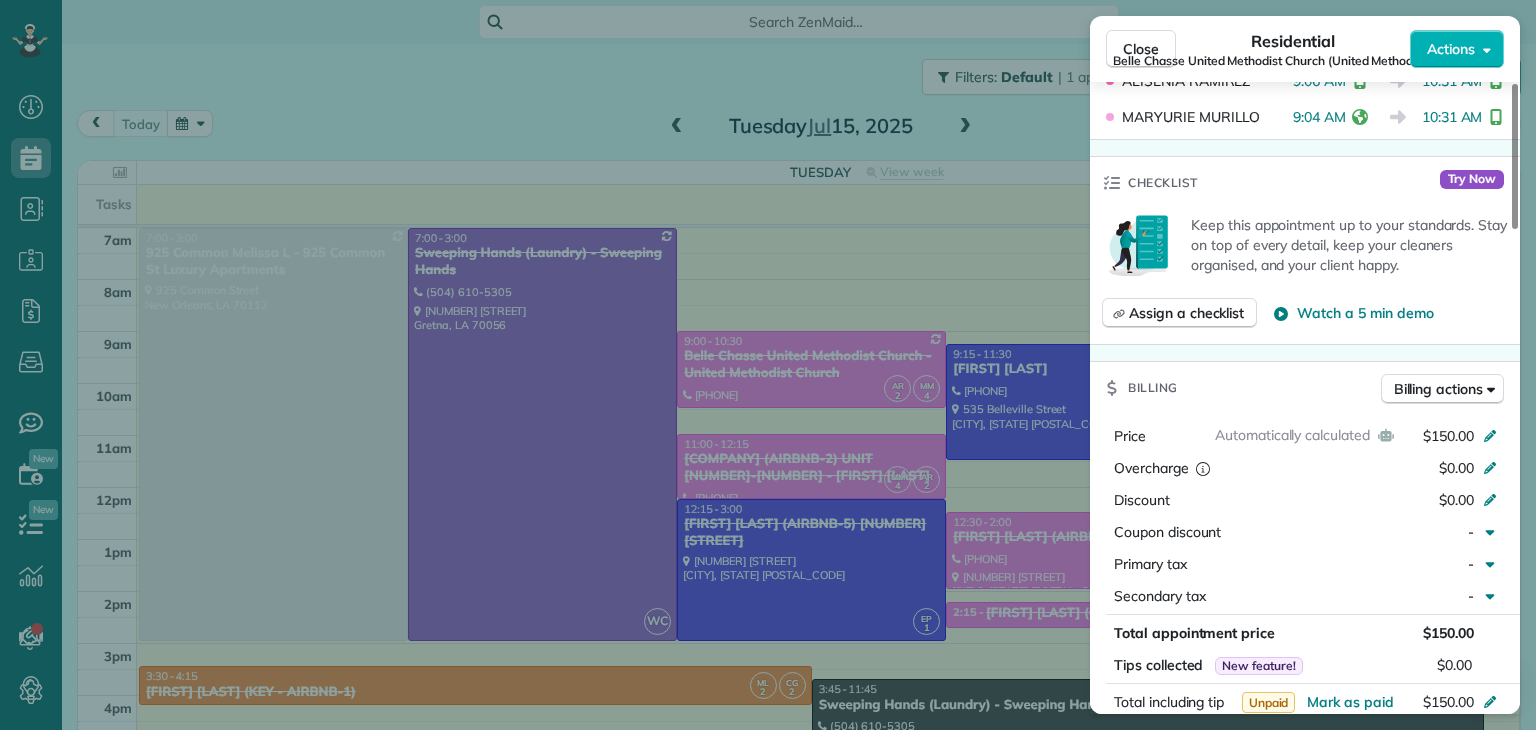 scroll, scrollTop: 1000, scrollLeft: 0, axis: vertical 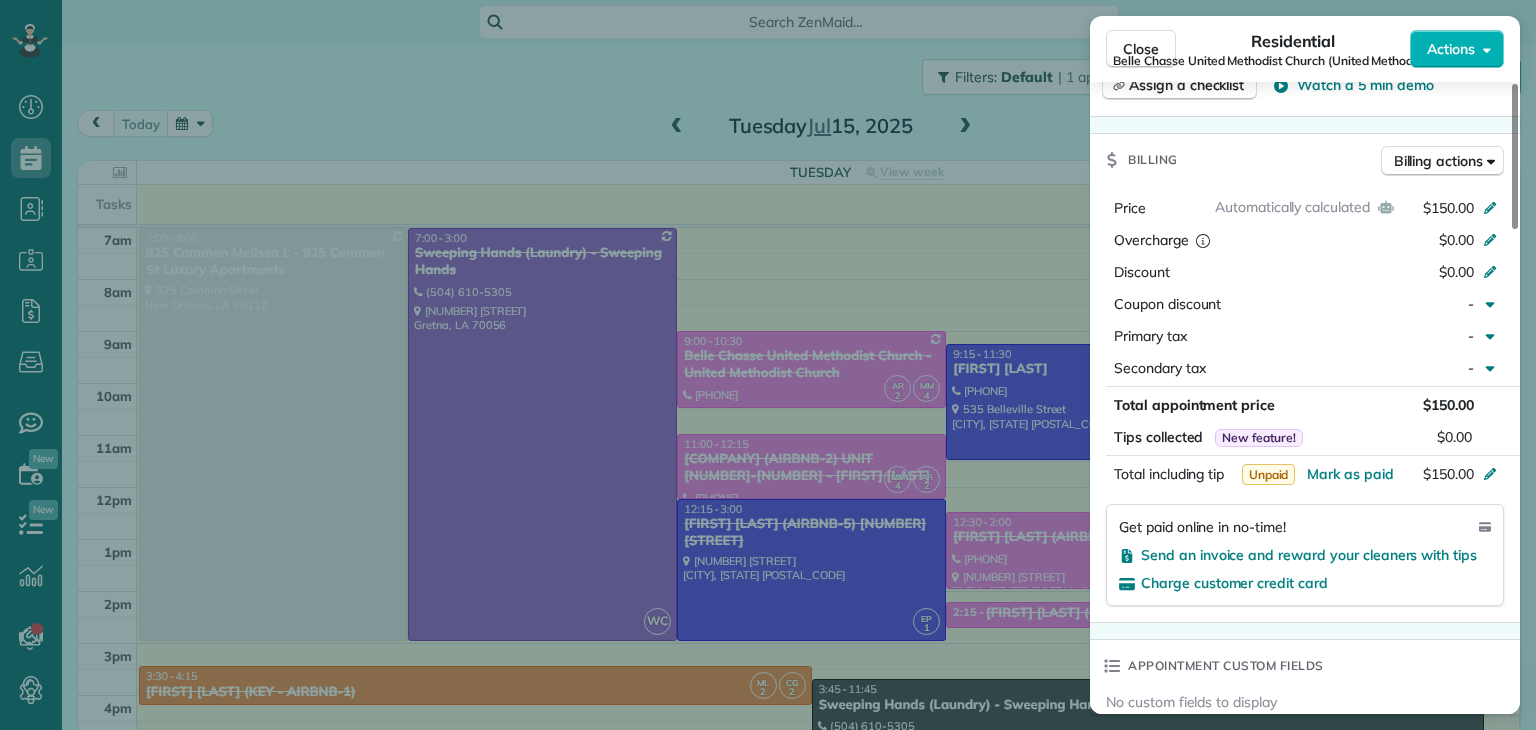 click on "Close Residential [FIRST] [LAST] (United Methodist Church) Actions Status Completed [FIRST] [LAST] (United Methodist Church) · Open profile Mobile [PHONE] Copy Mobile [PHONE] Copy [EMAIL] Copy [EMAIL] Copy View Details Residential [DAY], [MONTH] [DAY], [YEAR] ( today ) [TIME] [AMPM] [TIME] [AMPM] [DURATION] Repeats [FREQUENCY] Edit recurring service Previous ([MONTH] [DAY]) Next ([MONTH] [DAY]) [NUMBER] [STREET] [CITY] [STATE] [POSTAL_CODE] Open access information Service was not rated yet Setup ratings Cleaners Time in and out Assign Invite Team [TEAM_NAME] Cleaners [FIRST] [LAST] [TIME] [AMPM] [TIME] [AMPM] [FIRST] [LAST] [TIME] [AMPM] [TIME] [AMPM] Checklist Try Now Keep this appointment up to your standards. Stay on top of every detail, keep your cleaners organised, and your client happy. Assign a checklist Watch a 5 min demo Billing Billing actions Automatically calculated Price $[PRICE] Overcharge $[PRICE] Discount $[PRICE] Coupon discount -" at bounding box center (768, 365) 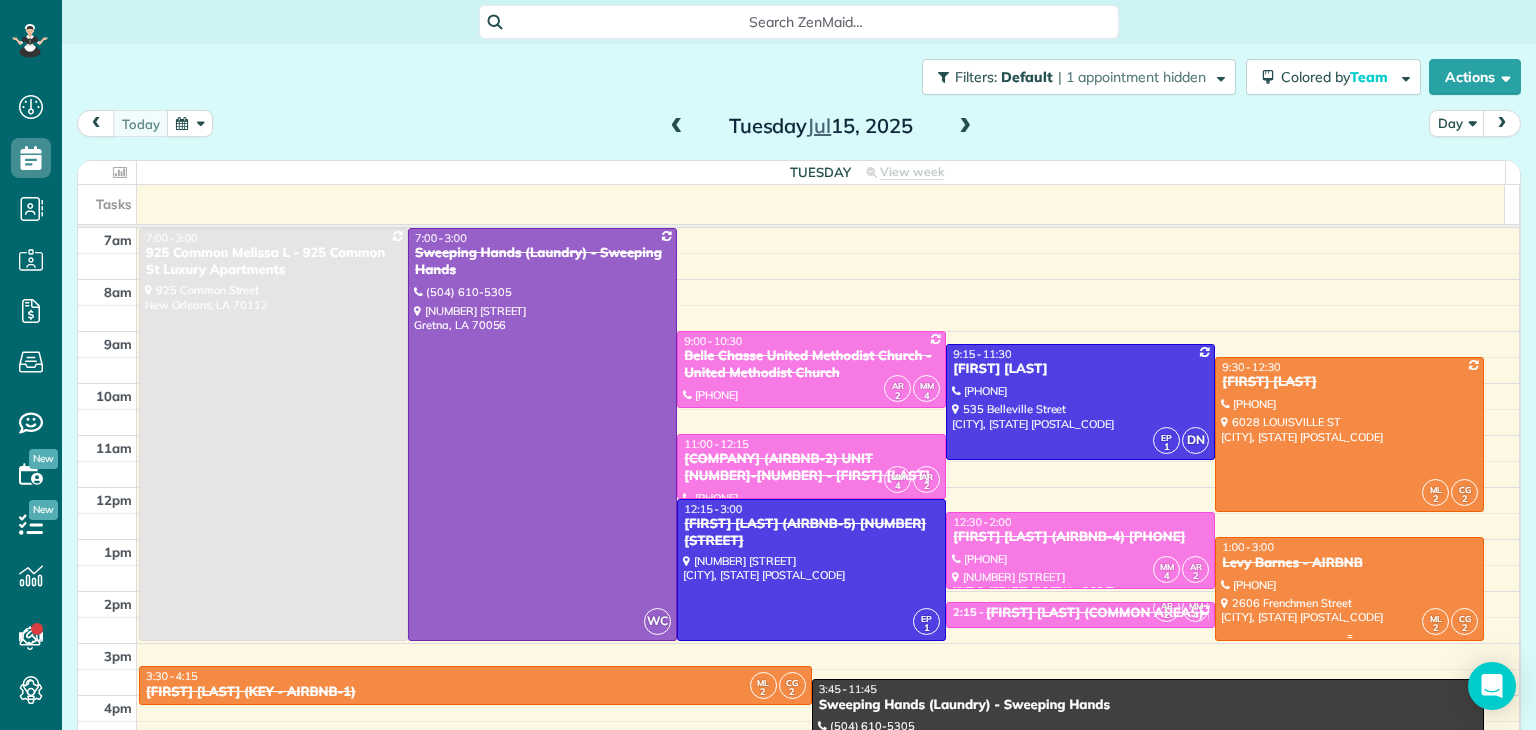 scroll, scrollTop: 100, scrollLeft: 0, axis: vertical 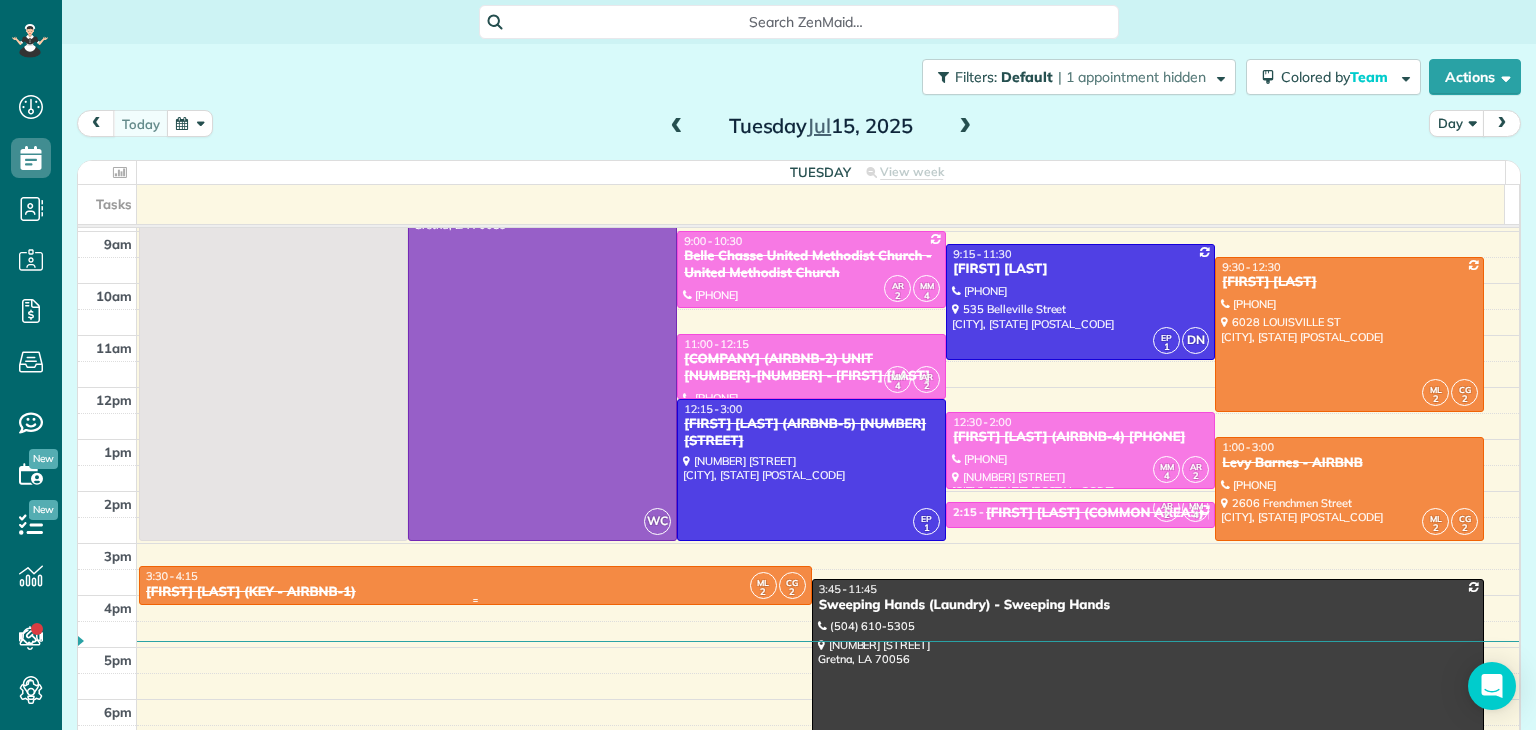 click on "3:30 - 4:15" at bounding box center (475, 576) 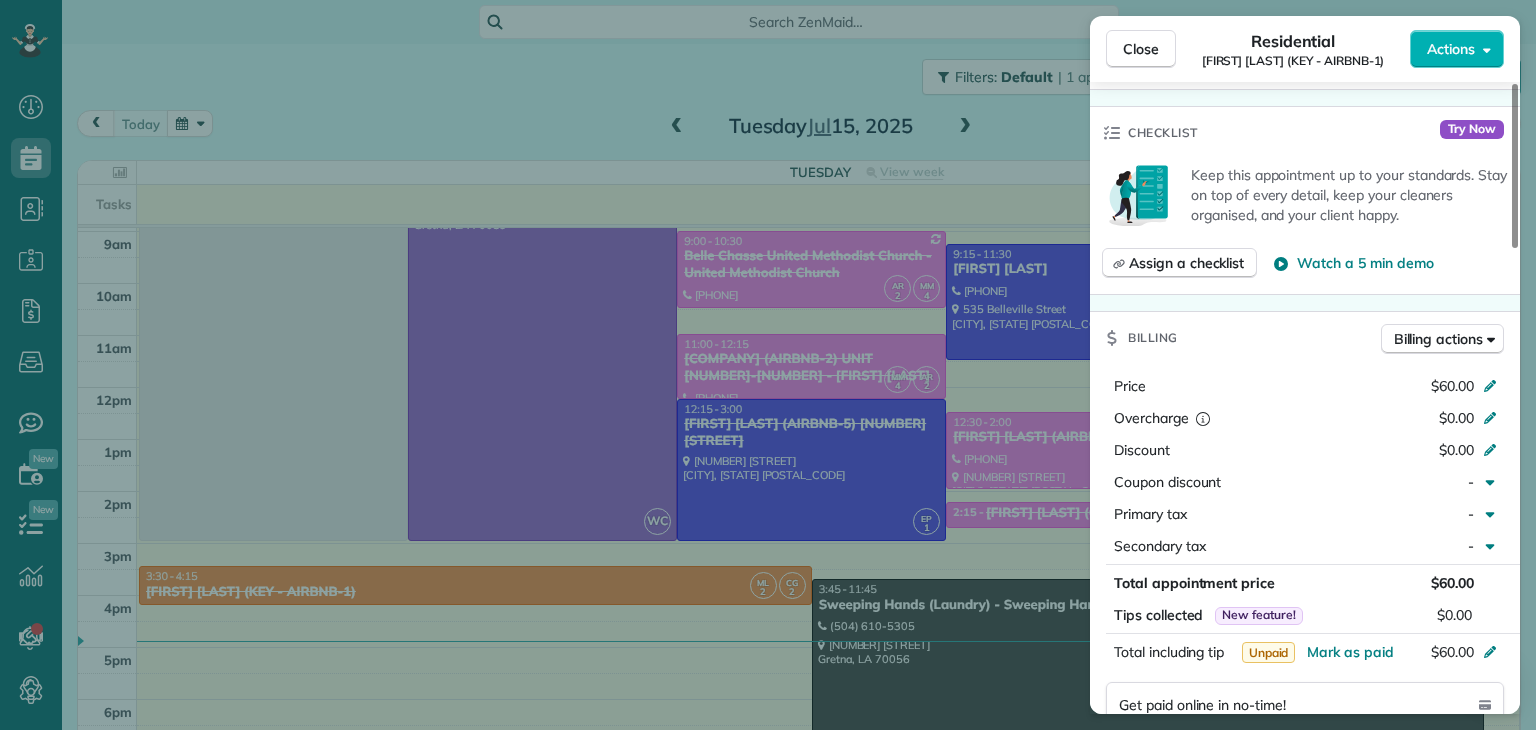 scroll, scrollTop: 0, scrollLeft: 0, axis: both 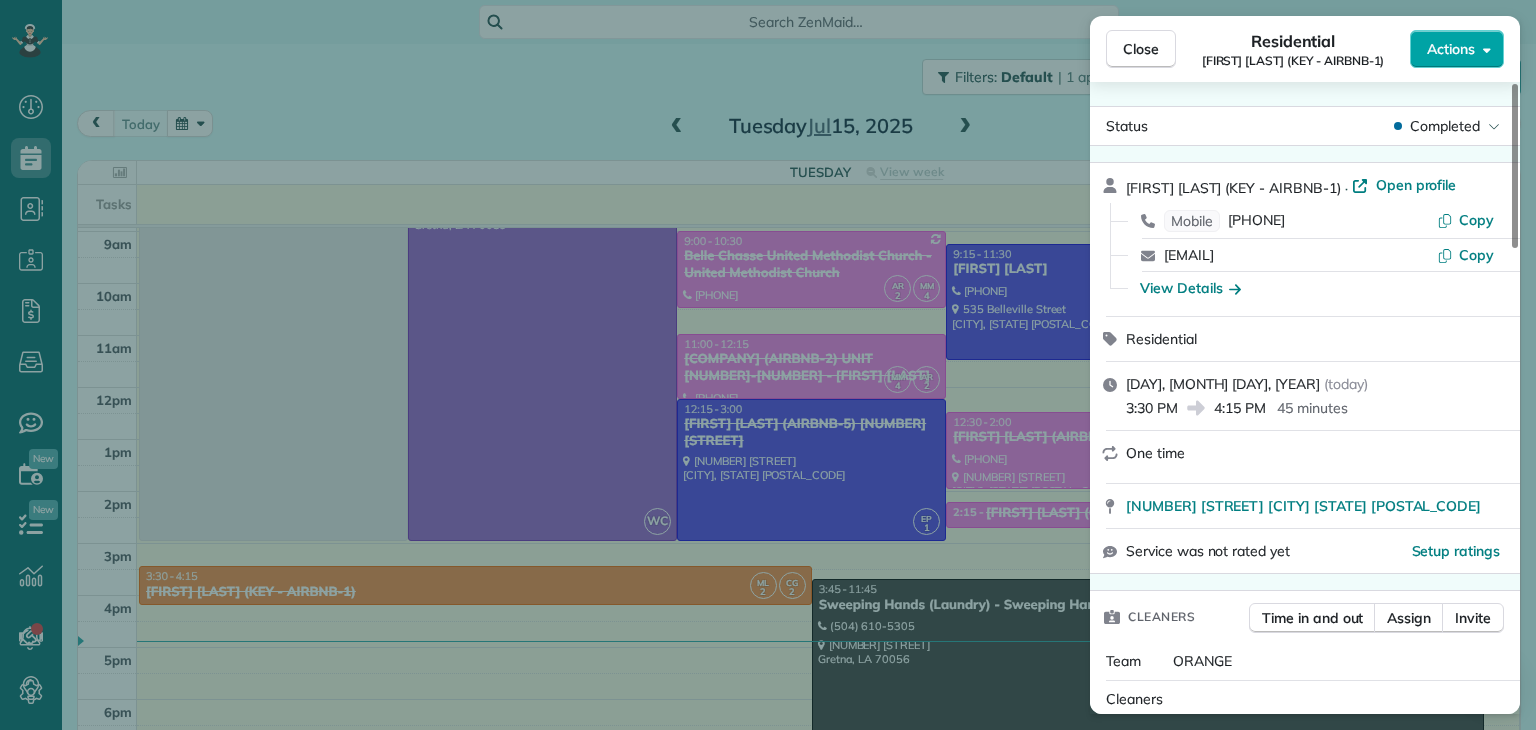 click on "Actions" at bounding box center (1451, 49) 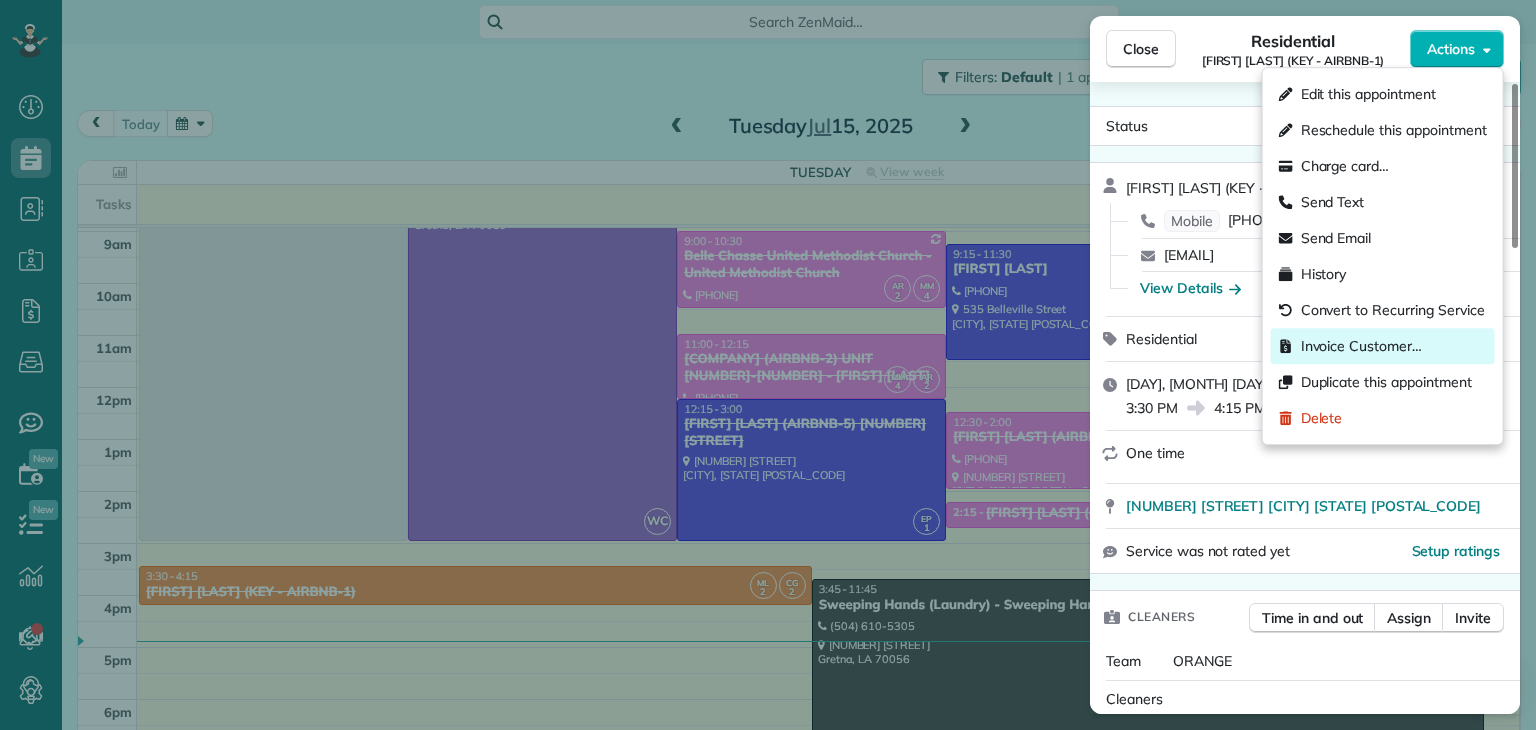 click on "Invoice Customer…" at bounding box center [1361, 346] 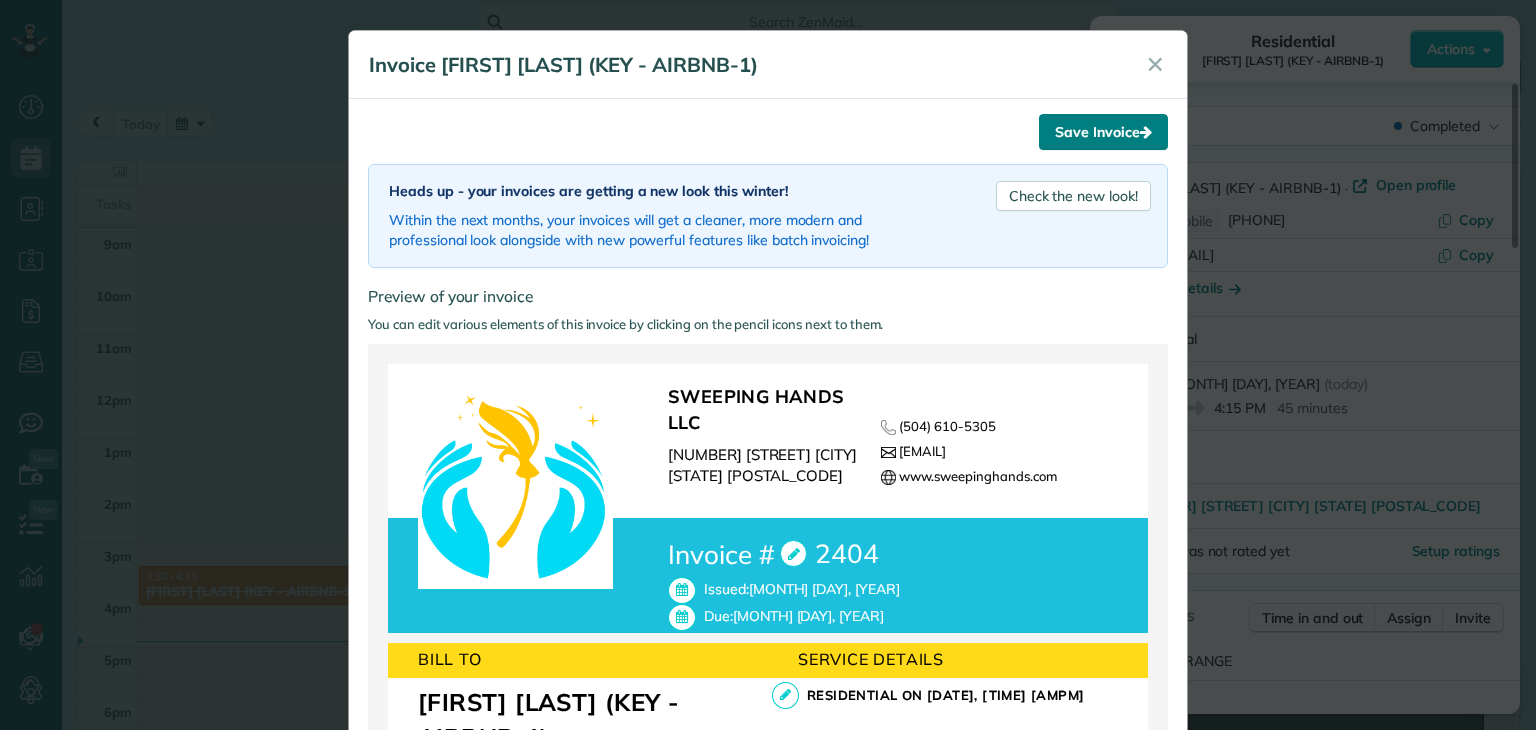 click on "Save Invoice" at bounding box center (1103, 132) 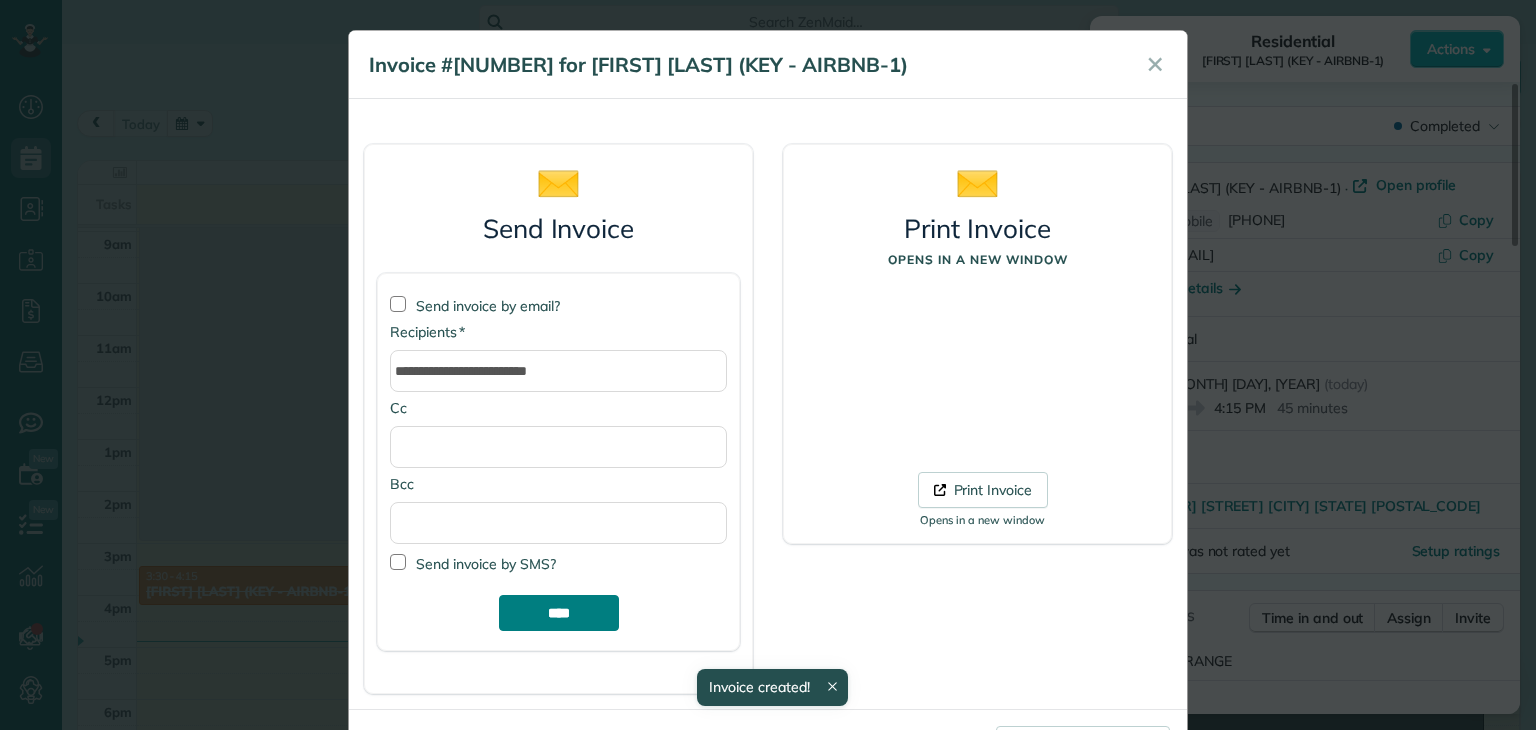 click on "****" at bounding box center [559, 613] 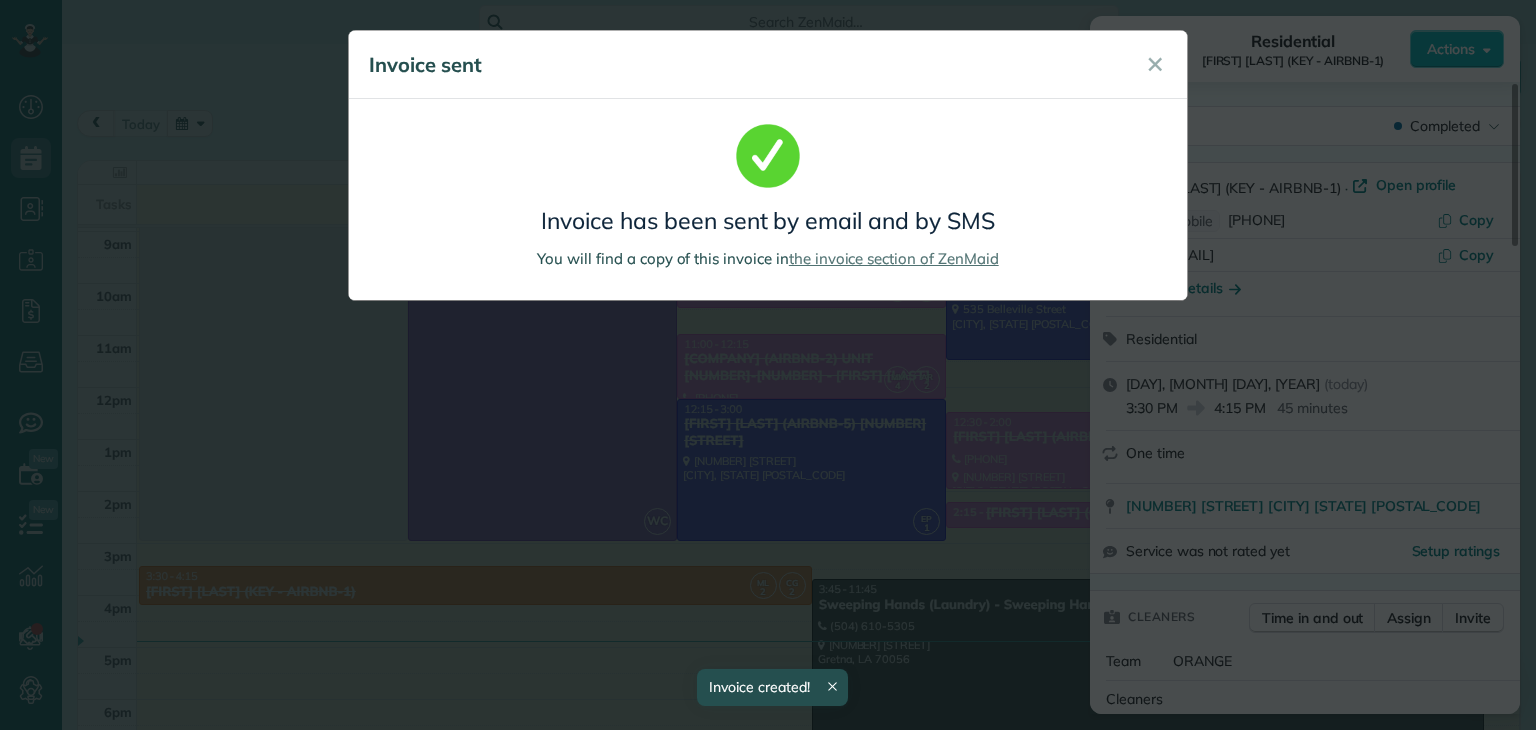 click on "✕" at bounding box center (1155, 64) 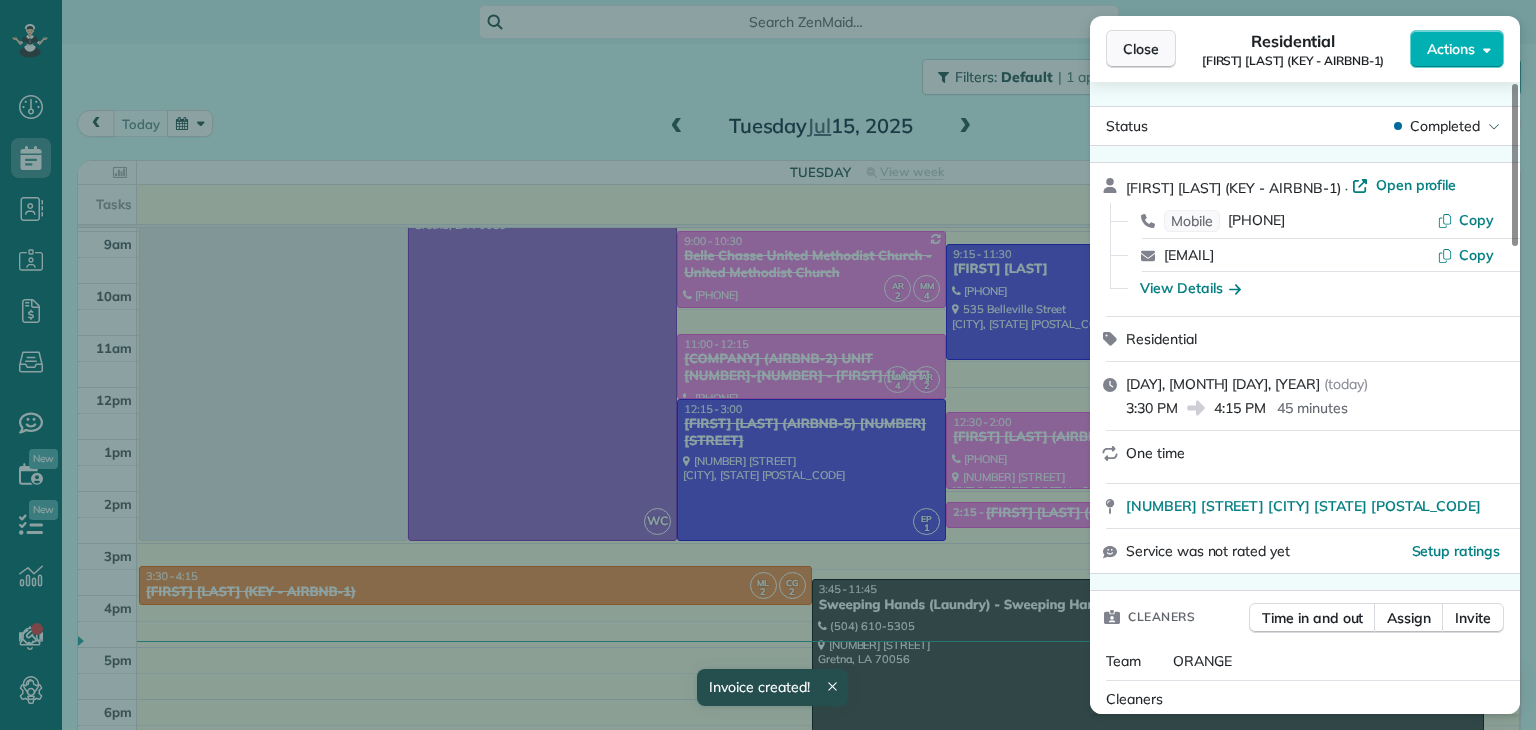 click on "Close" at bounding box center (1141, 49) 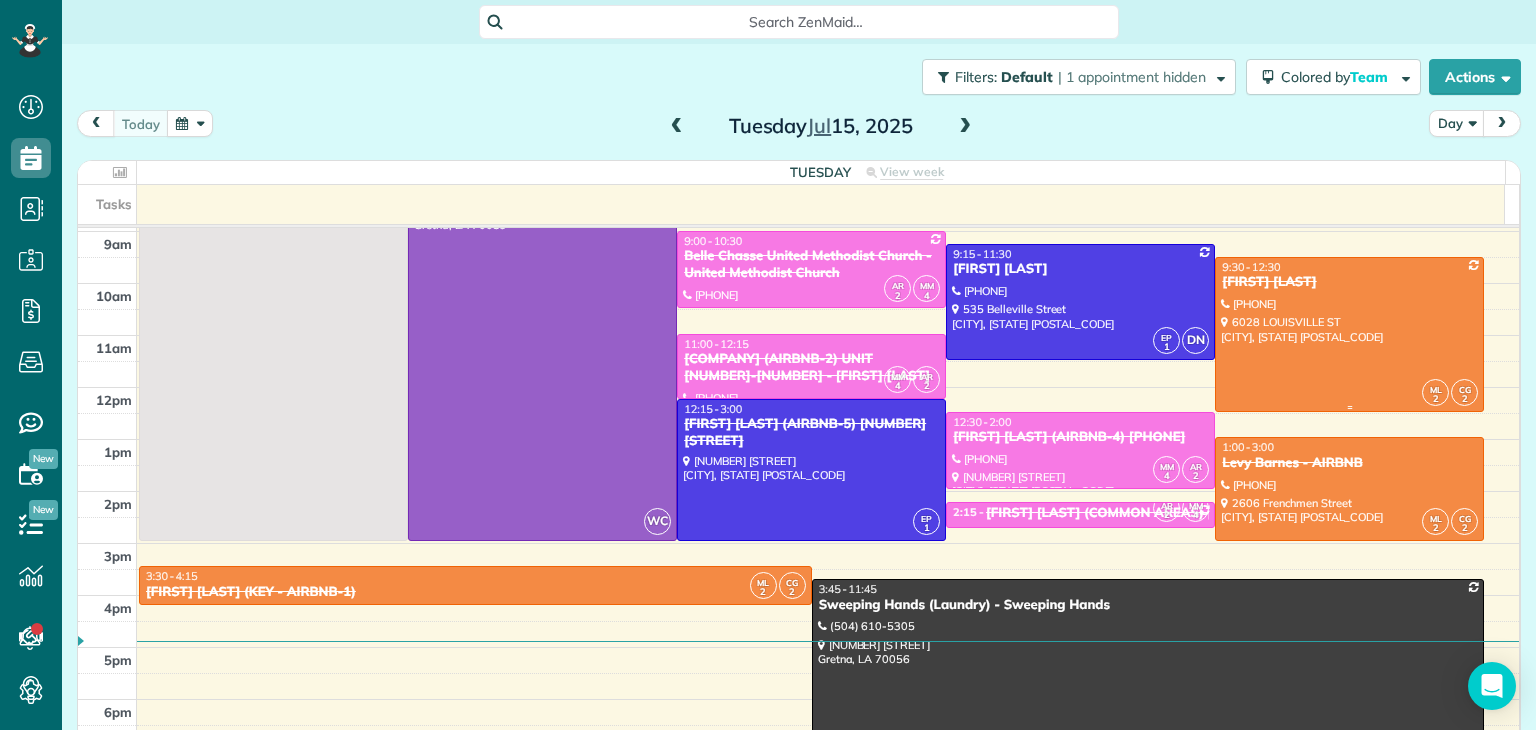 click at bounding box center (1349, 334) 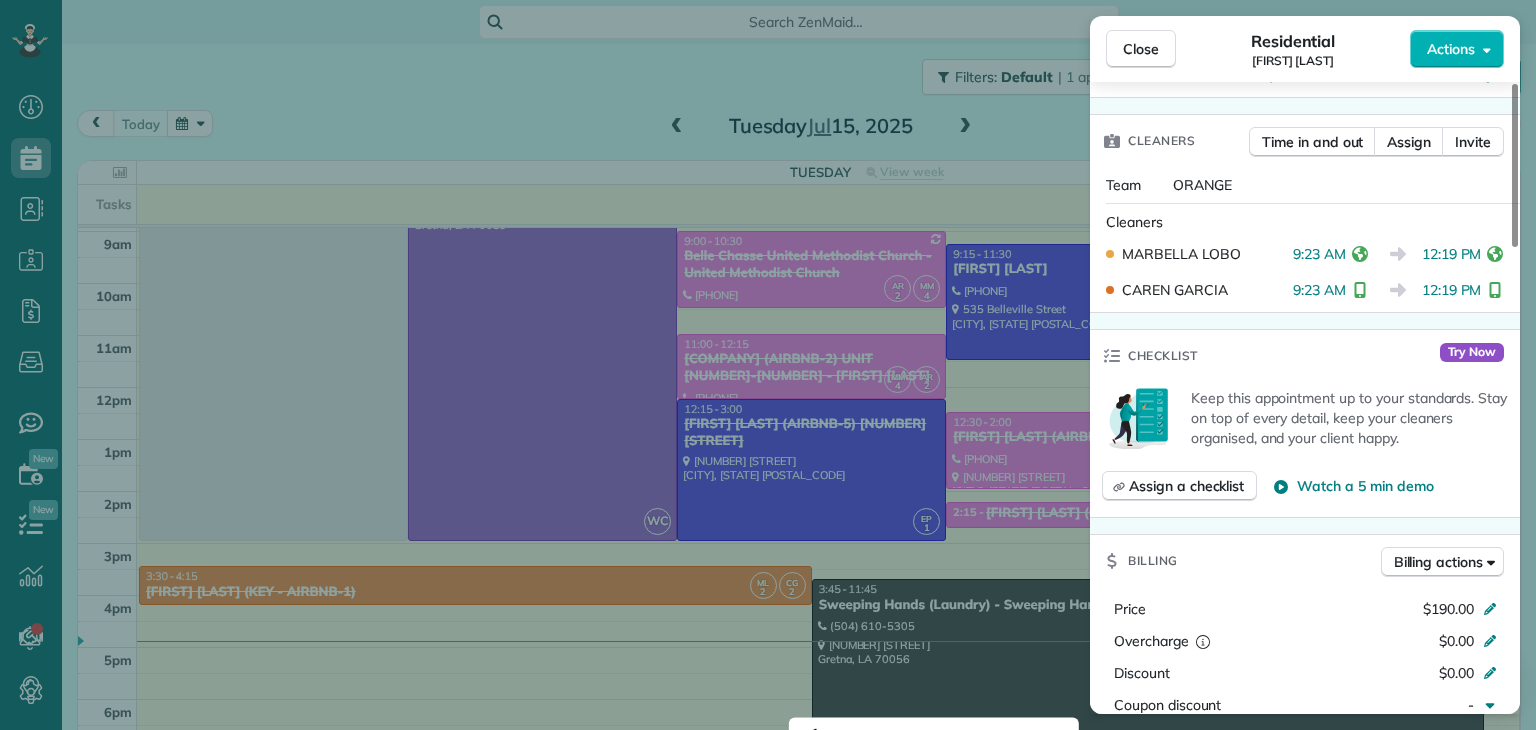 scroll, scrollTop: 0, scrollLeft: 0, axis: both 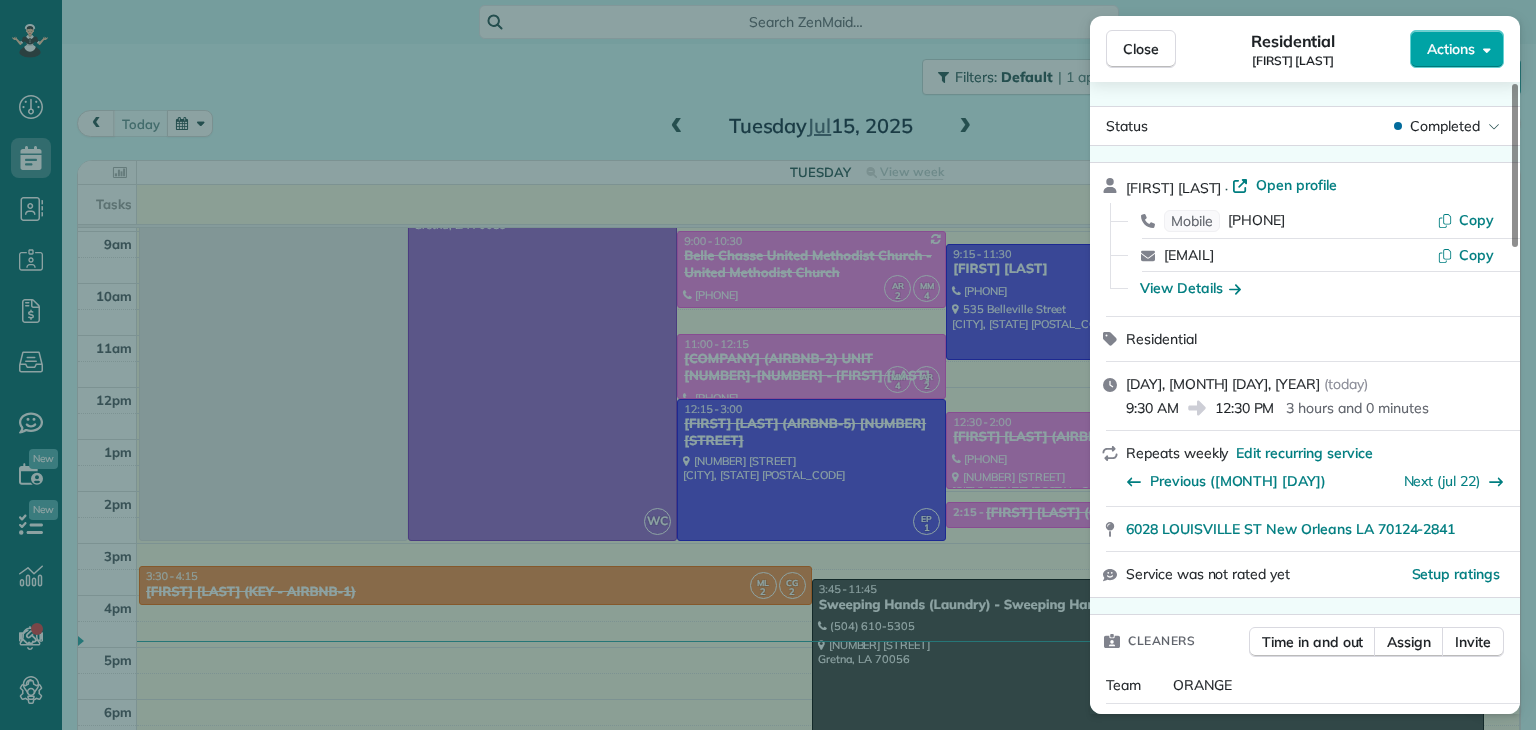click on "Actions" at bounding box center [1451, 49] 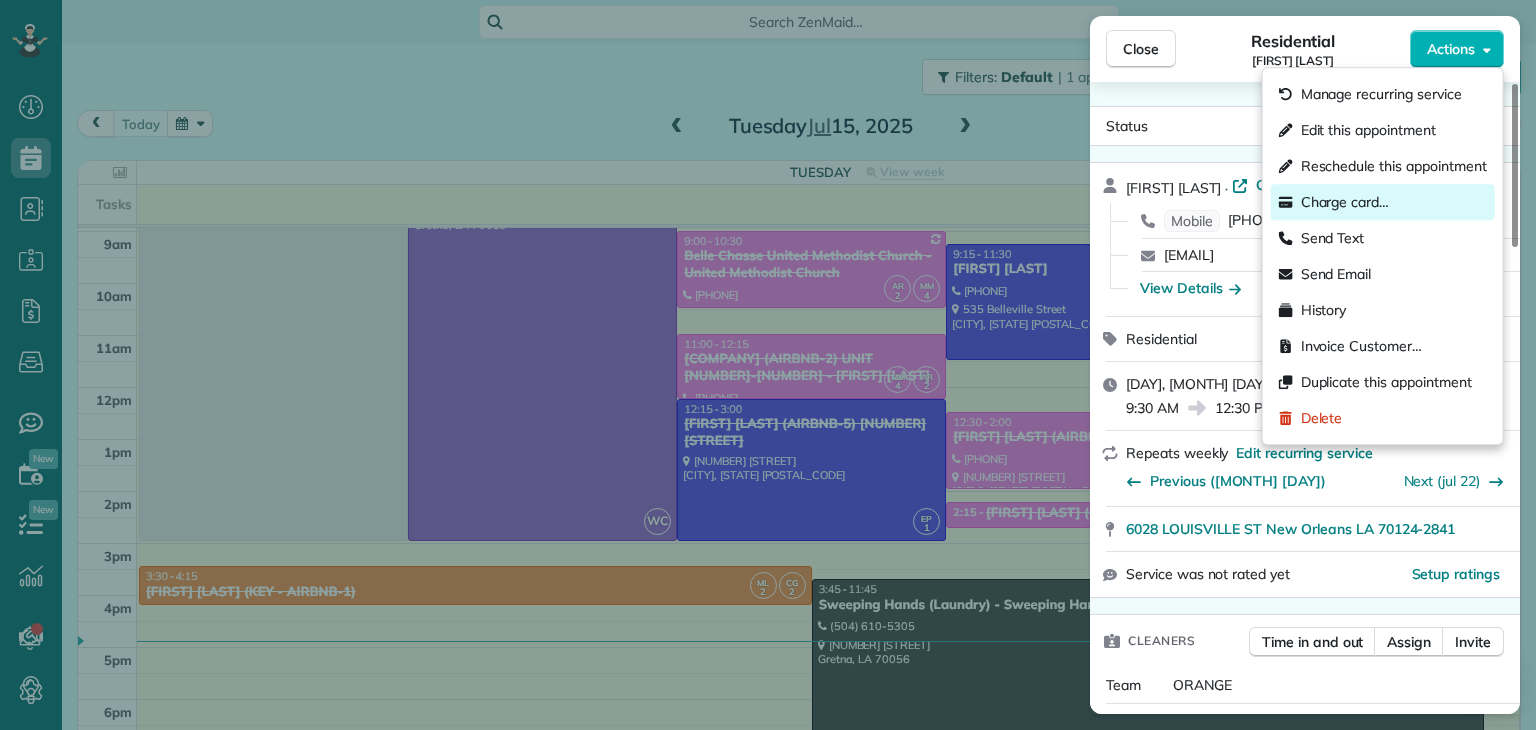 click on "Charge card…" at bounding box center (1345, 202) 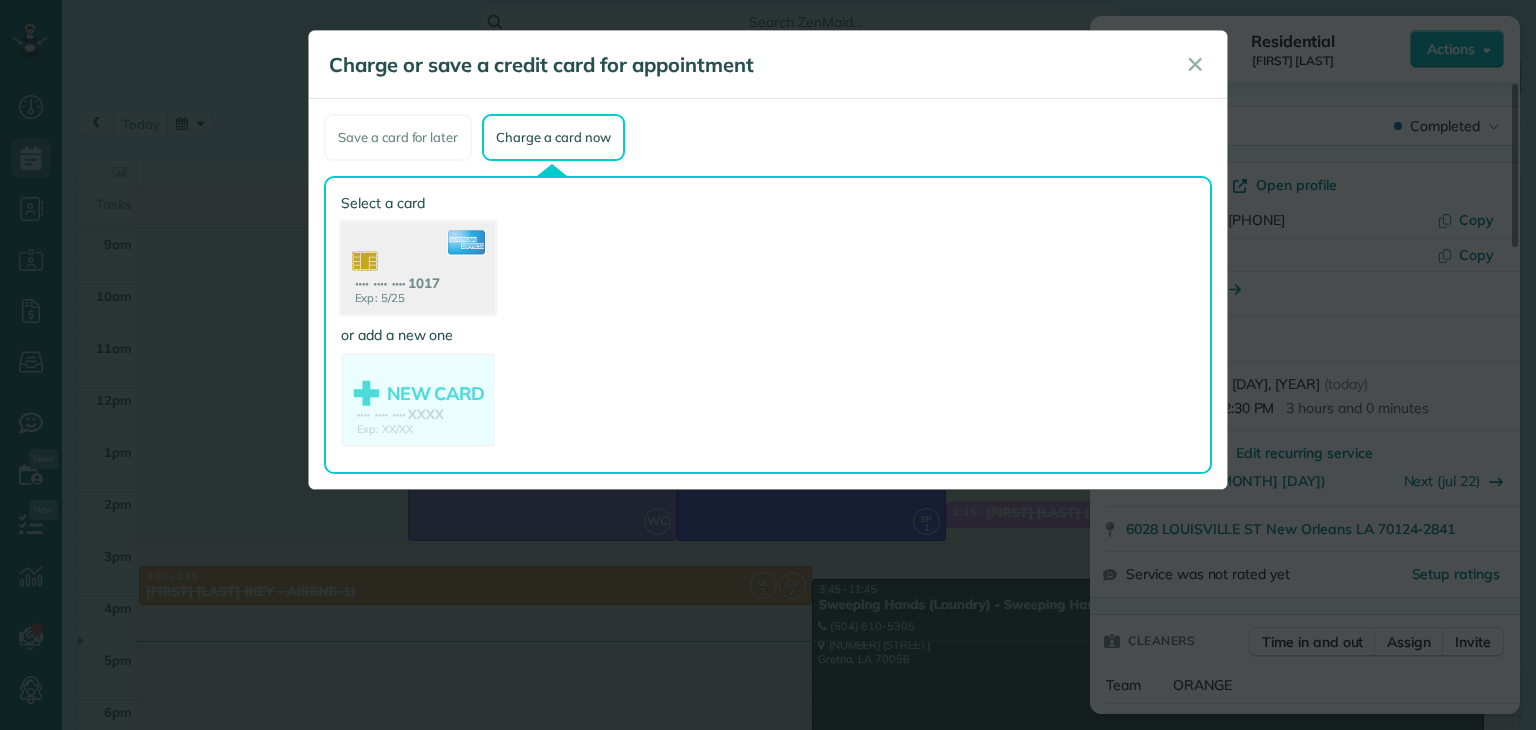 click 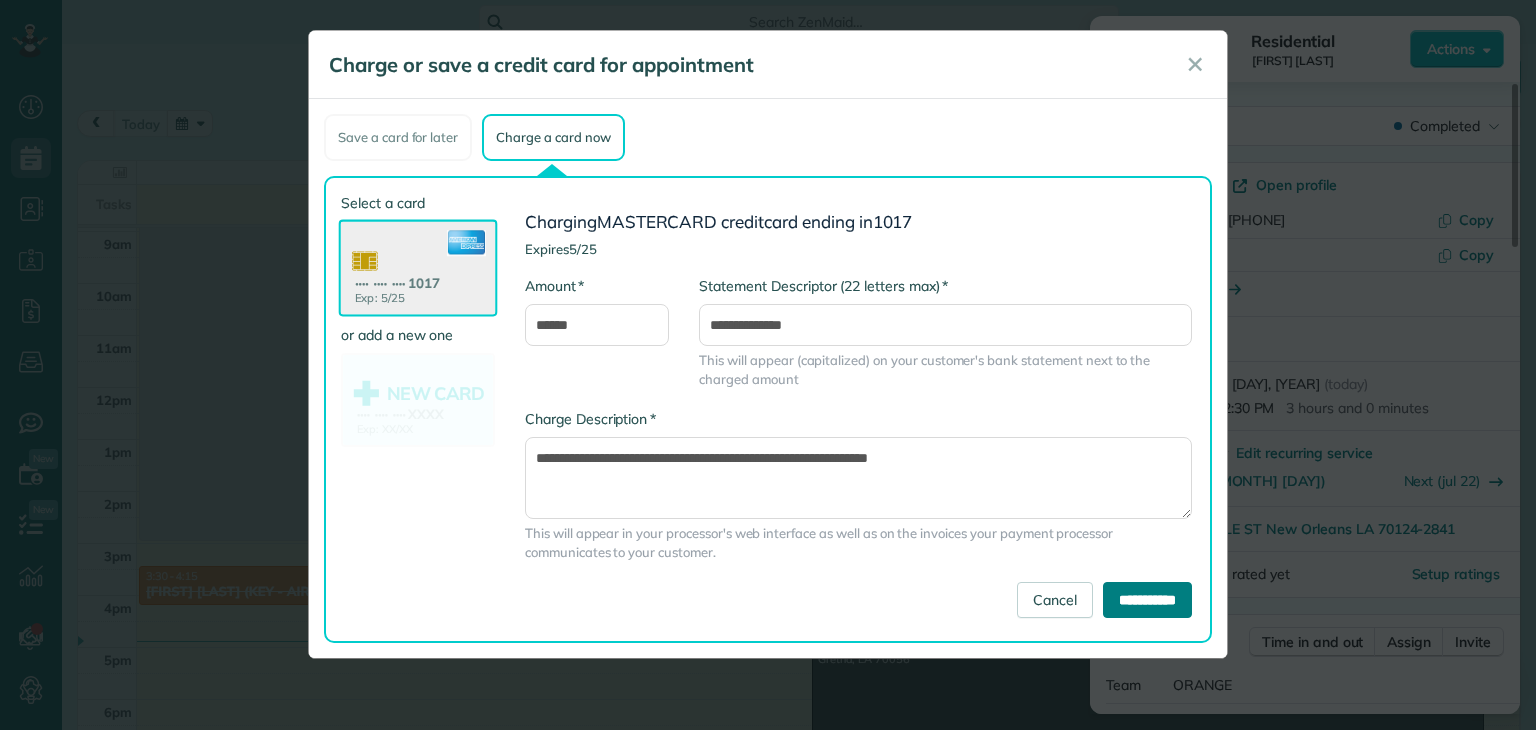 click on "**********" at bounding box center (1147, 600) 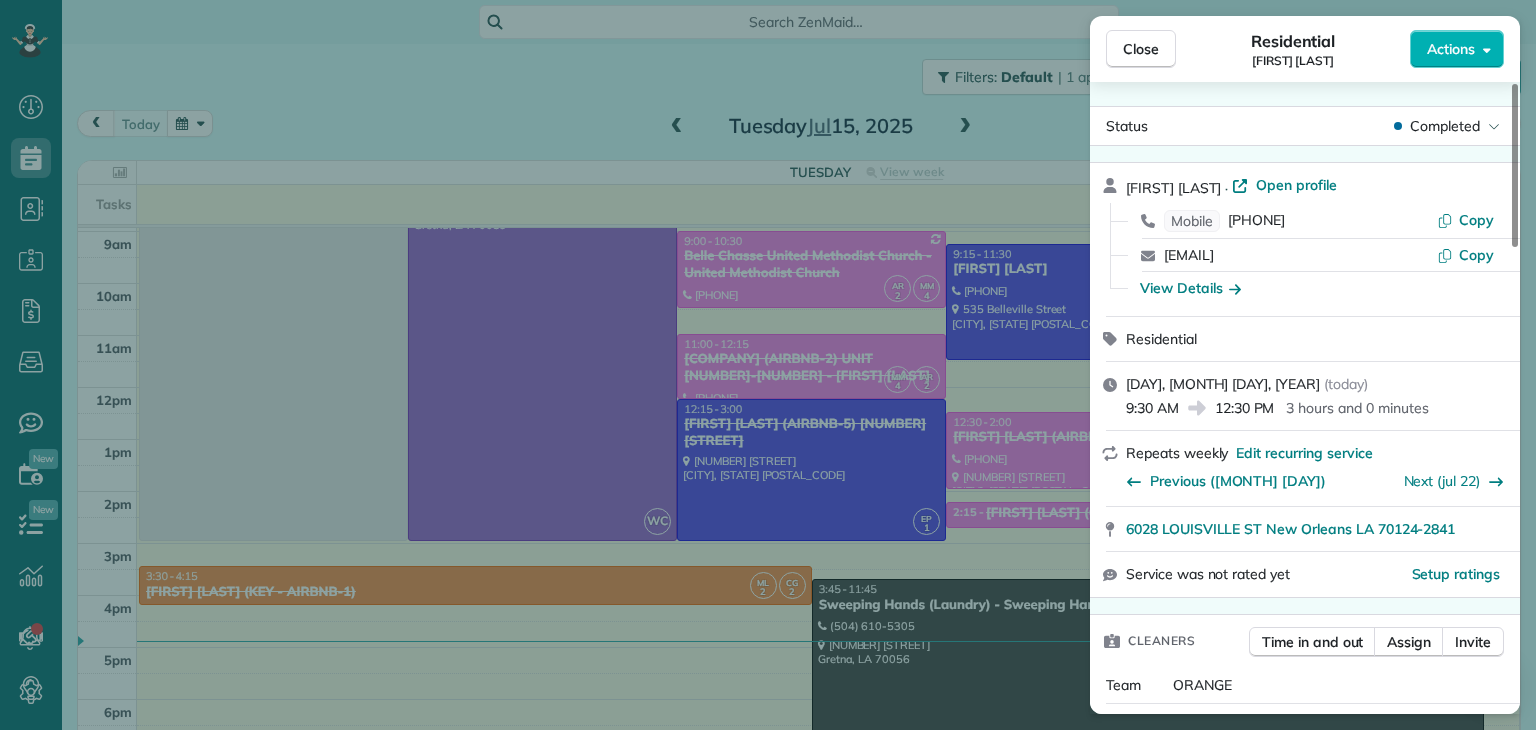 click on "Close Residential KATIE MYERS Actions Status Completed KATIE MYERS · Open profile Mobile (504) 940-4093 Copy katie.myers@phelps.com Copy View Details Residential martes, julio 15, 2025 ( today ) 9:30 AM 12:30 PM 3 hours and 0 minutes Repeats weekly Edit recurring service Previous (jul 08) Next (jul 22) 6028 LOUISVILLE ST New Orleans LA 70124-2841 Service was not rated yet Setup ratings Cleaners Time in and out Assign Invite Team ORANGE Cleaners MARBELLA   LOBO 9:23 AM 12:19 PM CAREN   GARCIA 9:23 AM 12:19 PM Checklist Try Now Keep this appointment up to your standards. Stay on top of every detail, keep your cleaners organised, and your client happy. Assign a checklist Watch a 5 min demo Billing Billing actions Price $190.00 Overcharge $0.00 Discount $0.00 Coupon discount - Primary tax - Secondary tax - Total appointment price $190.00 Tips collected New feature! $0.00 Paid by card Total including tip $190.00 Get paid online in no-time! Send an invoice and reward your cleaners with tips Work items Notes 0 3 (" at bounding box center (768, 365) 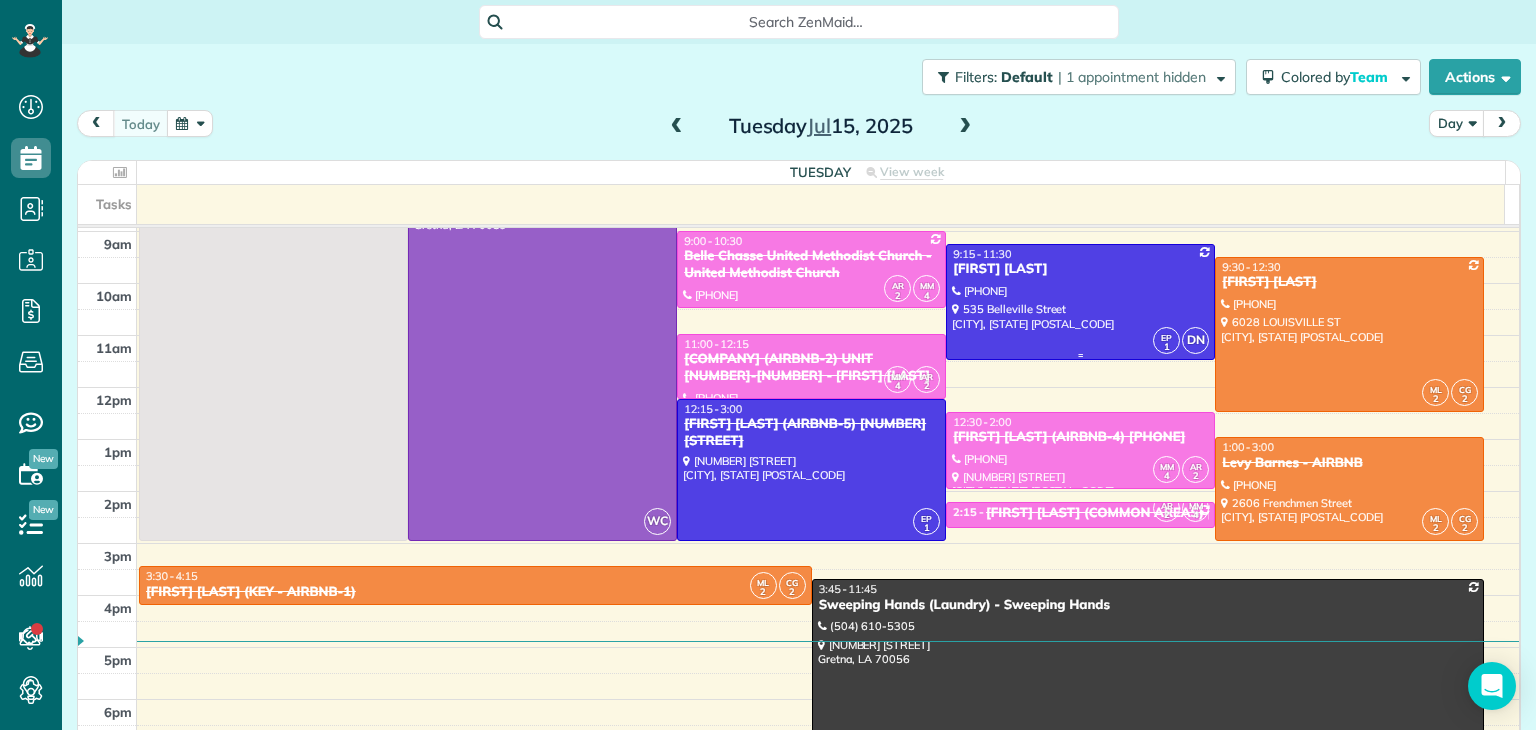 click at bounding box center [1080, 302] 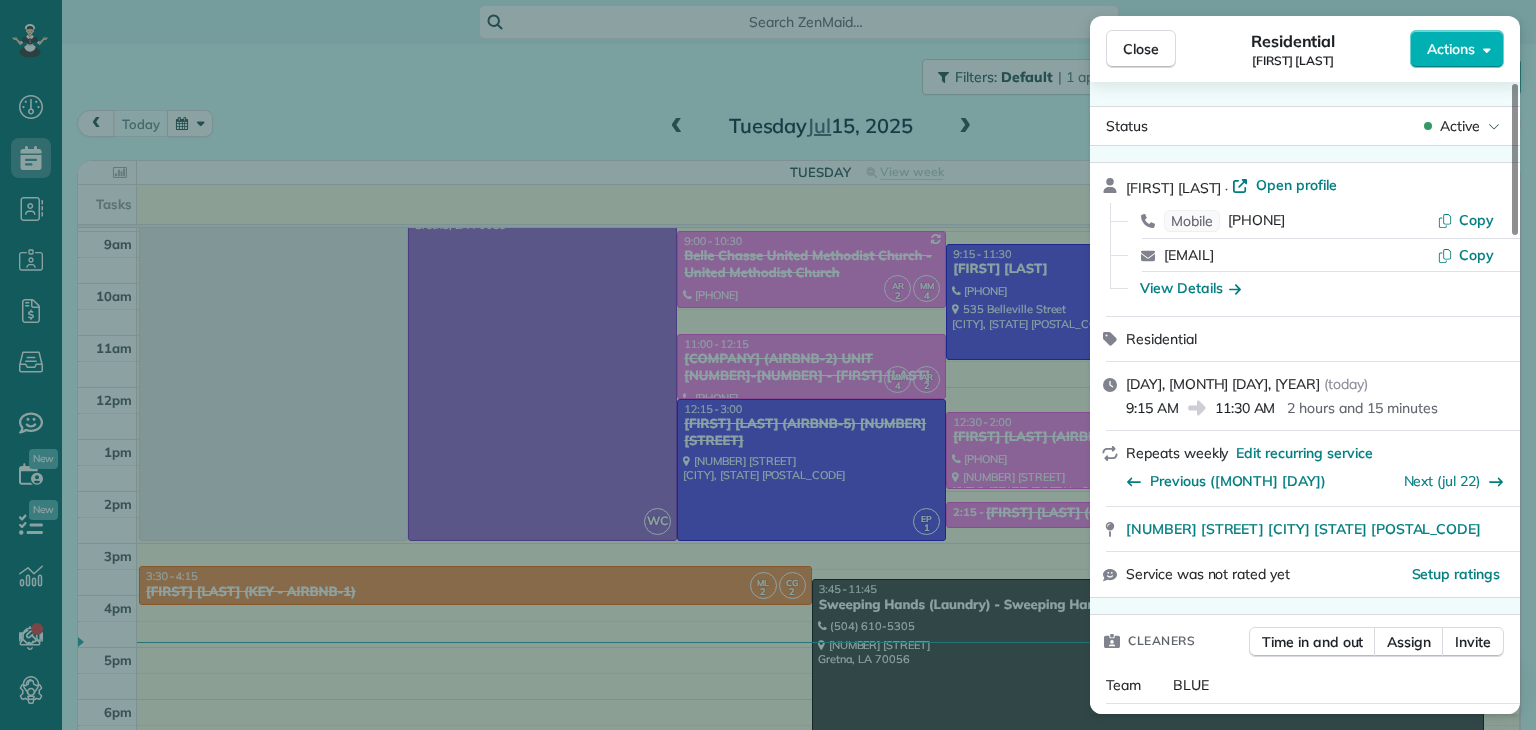 click on "Close Residential COURTENAY MILLER Actions Status Active COURTENAY MILLER · Open profile Mobile (404) 578-1020 Copy courtenay.dufour@gmail.com Copy View Details Residential martes, julio 15, 2025 ( today ) 9:15 AM 11:30 AM 2 hours and 15 minutes Repeats weekly Edit recurring service Previous (jul 08) Next (jul 22) 535 Belleville Street New Orleans LA 70114 Service was not rated yet Setup ratings Cleaners Time in and out Assign Invite Team BLUE Cleaners EUNICE   PALMA 9:16 AM 11:30 AM DELSY   NUNEZ 9:15 AM 11:30 AM Checklist Try Now Keep this appointment up to your standards. Stay on top of every detail, keep your cleaners organised, and your client happy. Assign a checklist Watch a 5 min demo Billing Billing actions Price $125.00 Overcharge $0.00 Discount $0.00 Coupon discount - Primary tax - Secondary tax - Total appointment price $125.00 Tips collected New feature! $0.00 Unpaid Mark as paid Total including tip $125.00 Get paid online in no-time! Send an invoice and reward your cleaners with tips Work items" at bounding box center (768, 365) 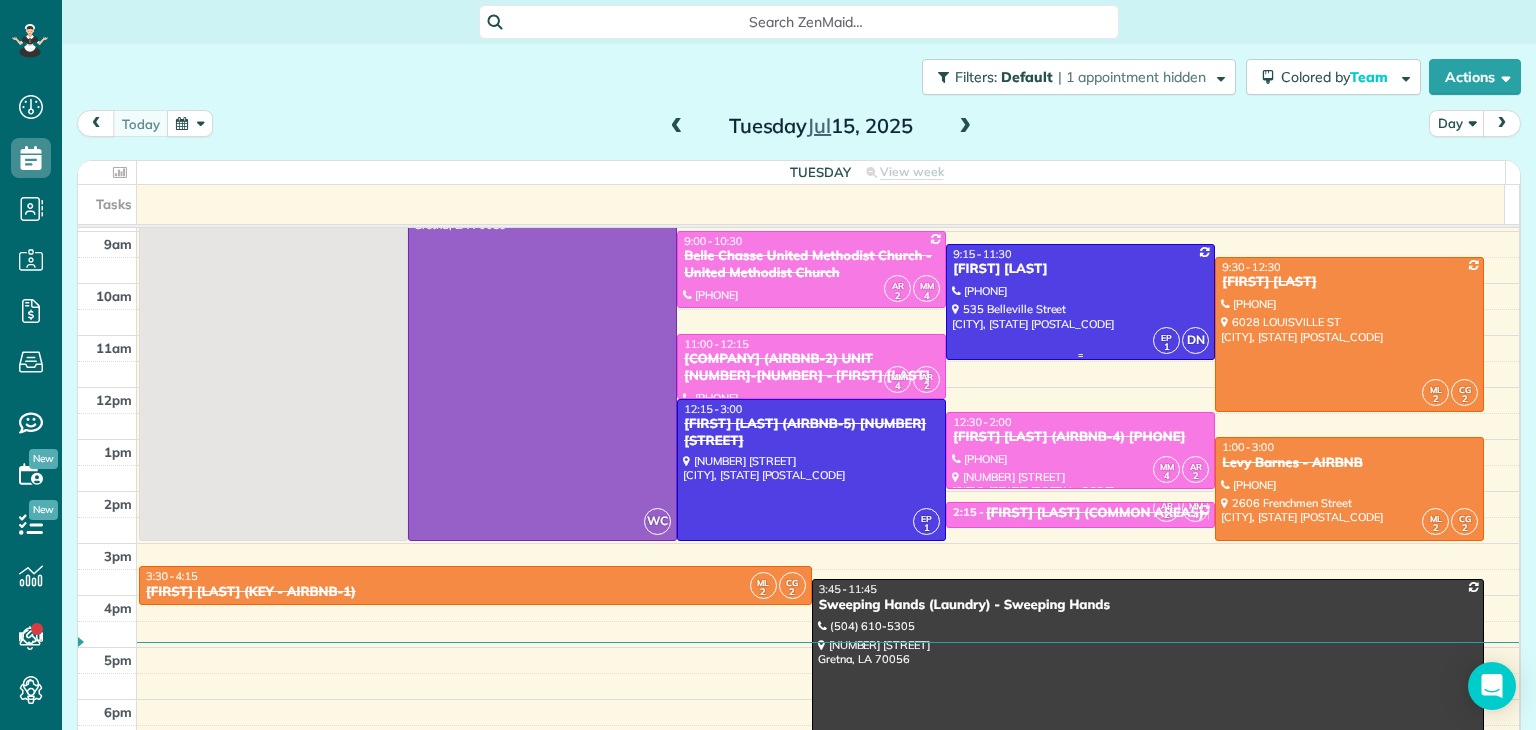 click at bounding box center [1080, 302] 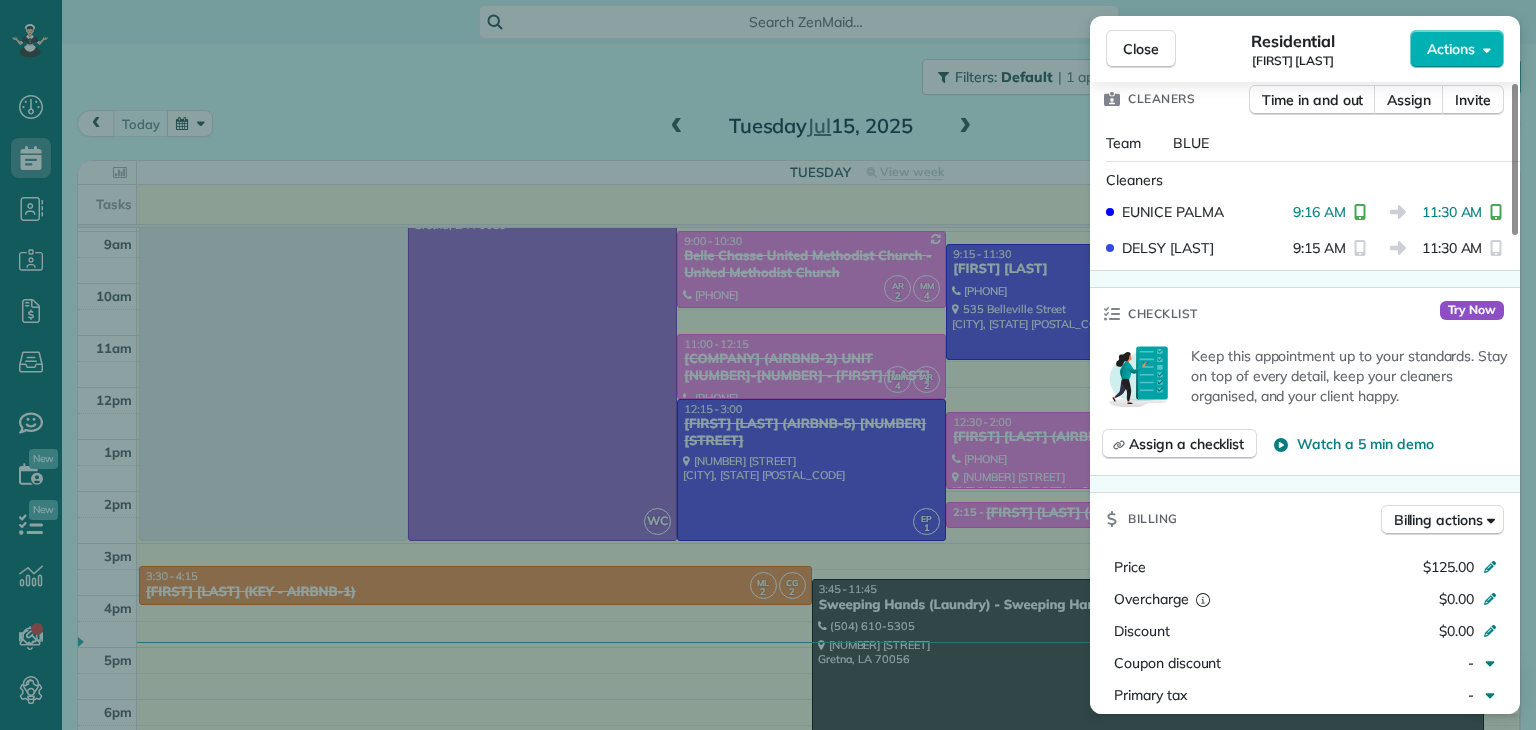 scroll, scrollTop: 300, scrollLeft: 0, axis: vertical 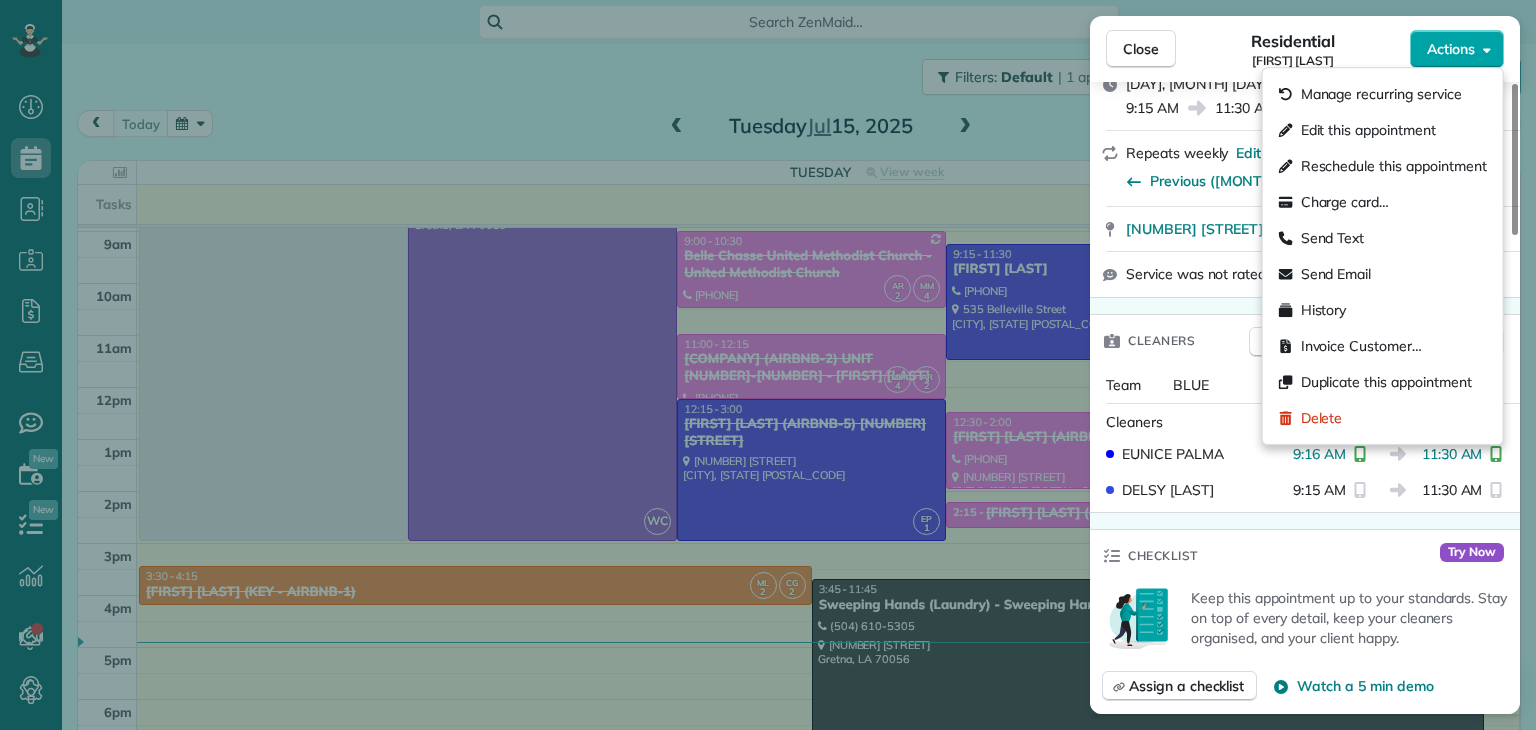 click on "Actions" at bounding box center (1457, 49) 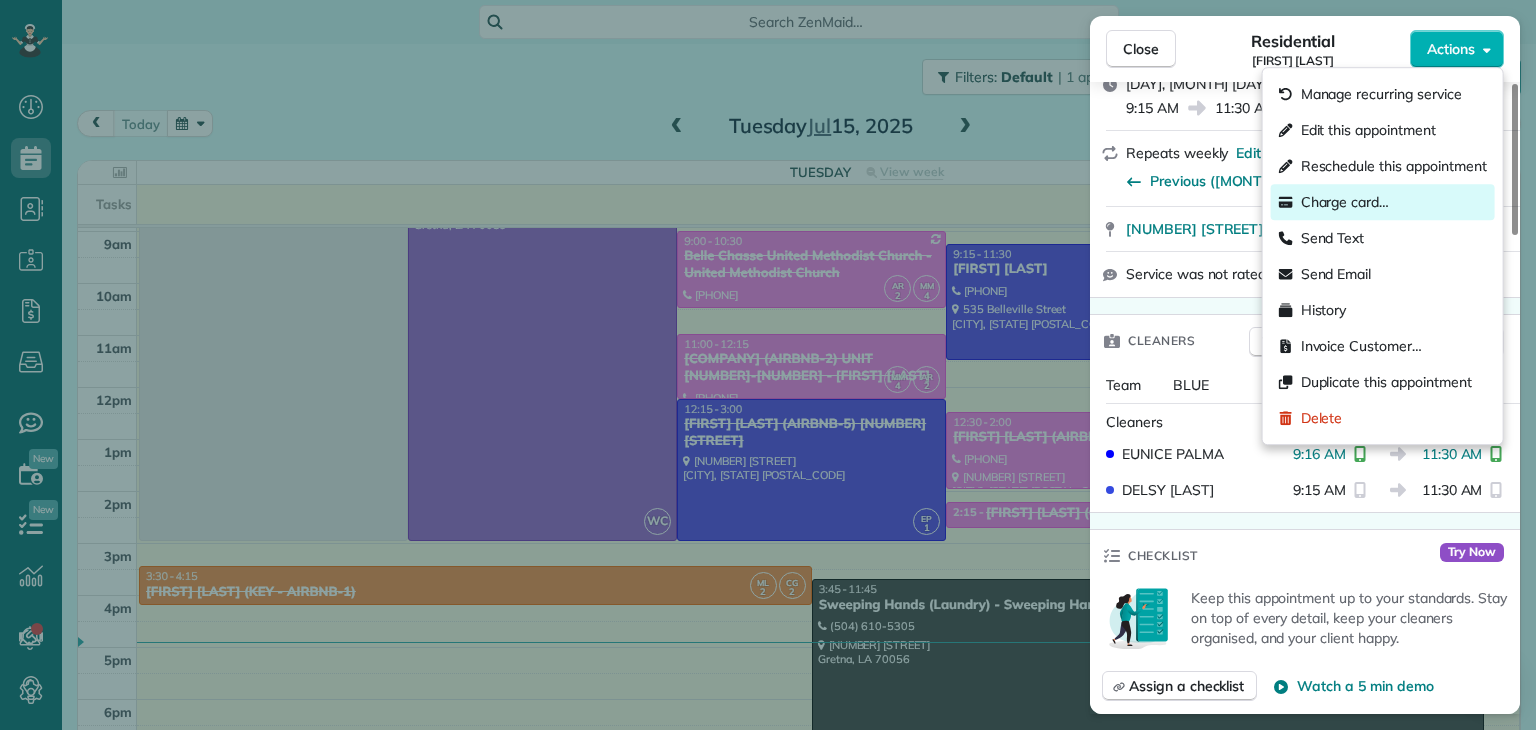click on "Charge card…" at bounding box center [1345, 202] 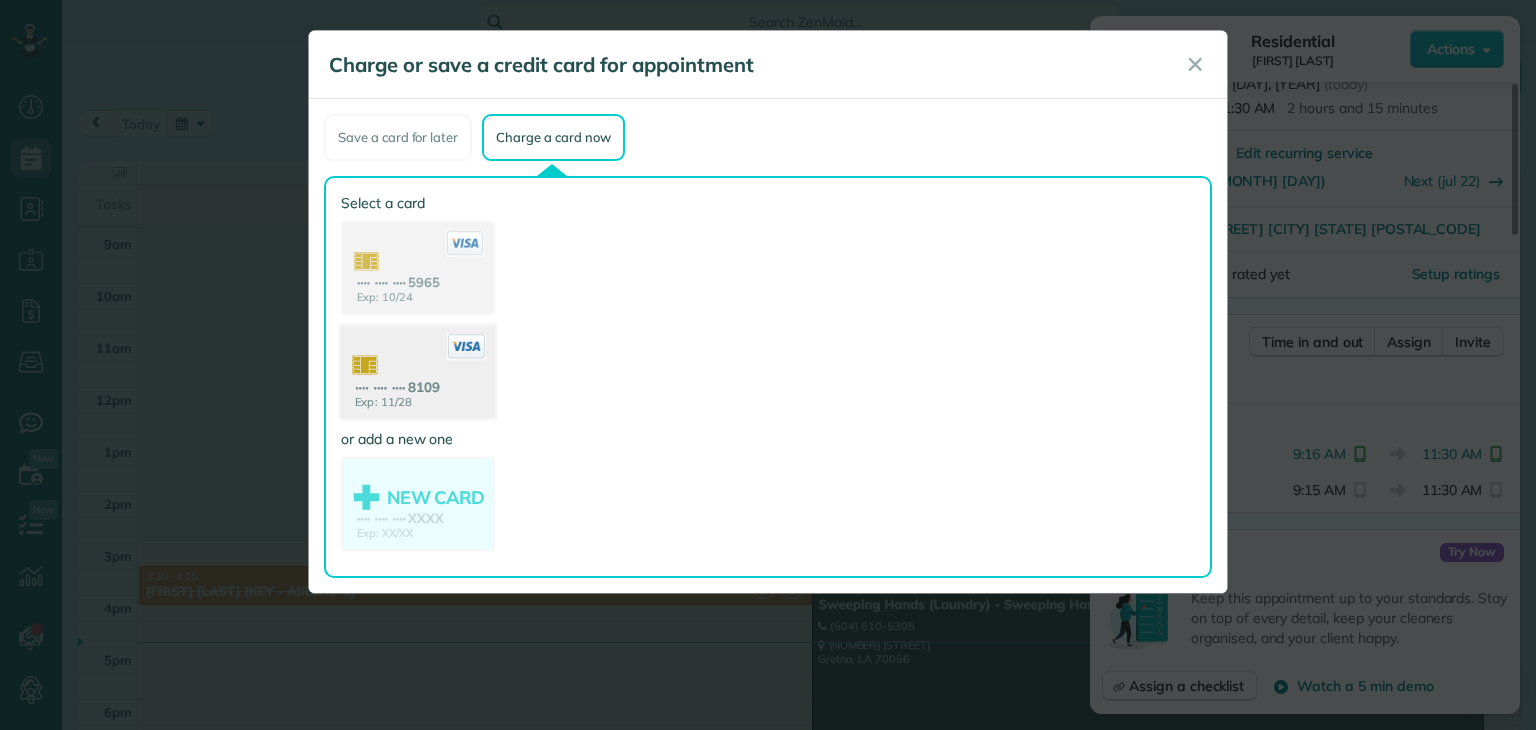 click 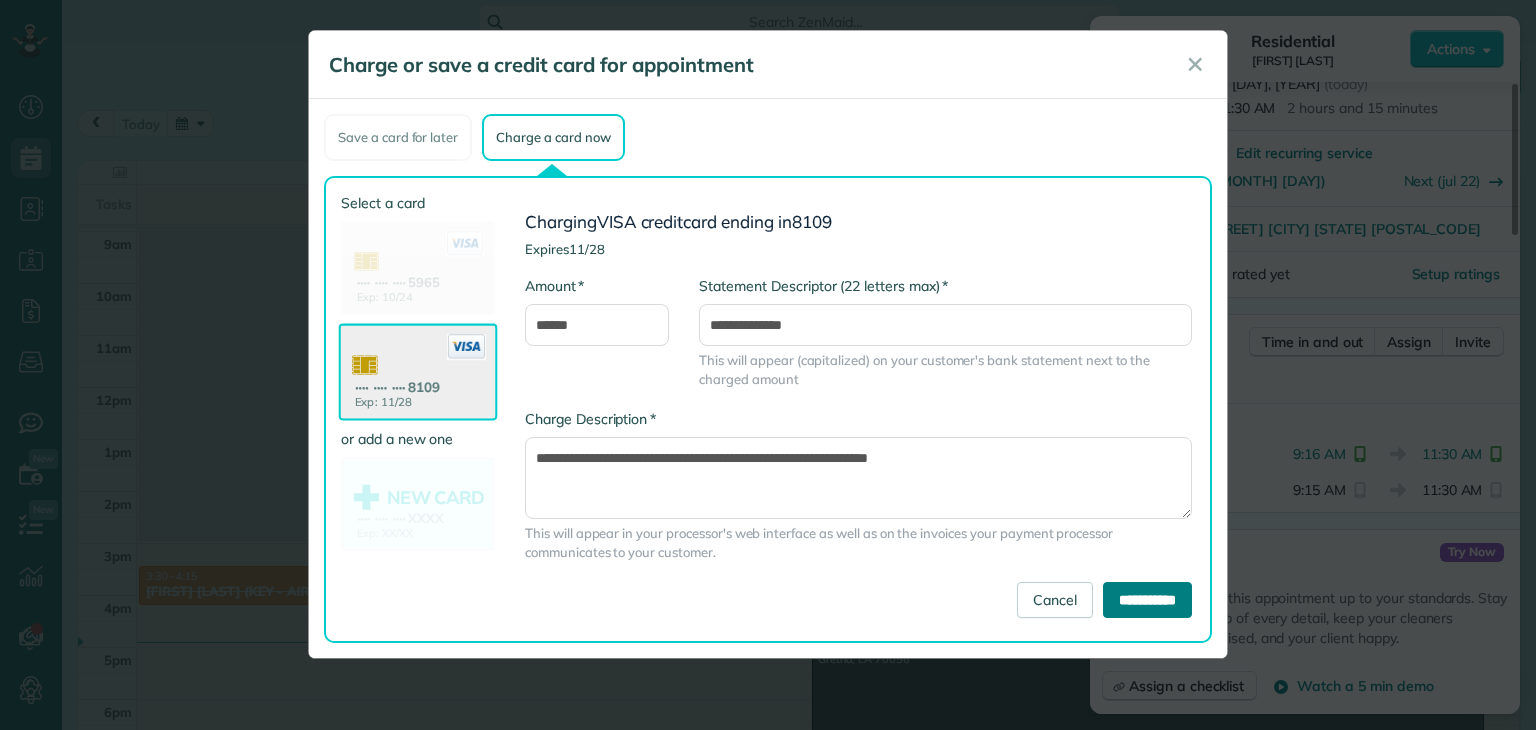 click on "**********" at bounding box center [1147, 600] 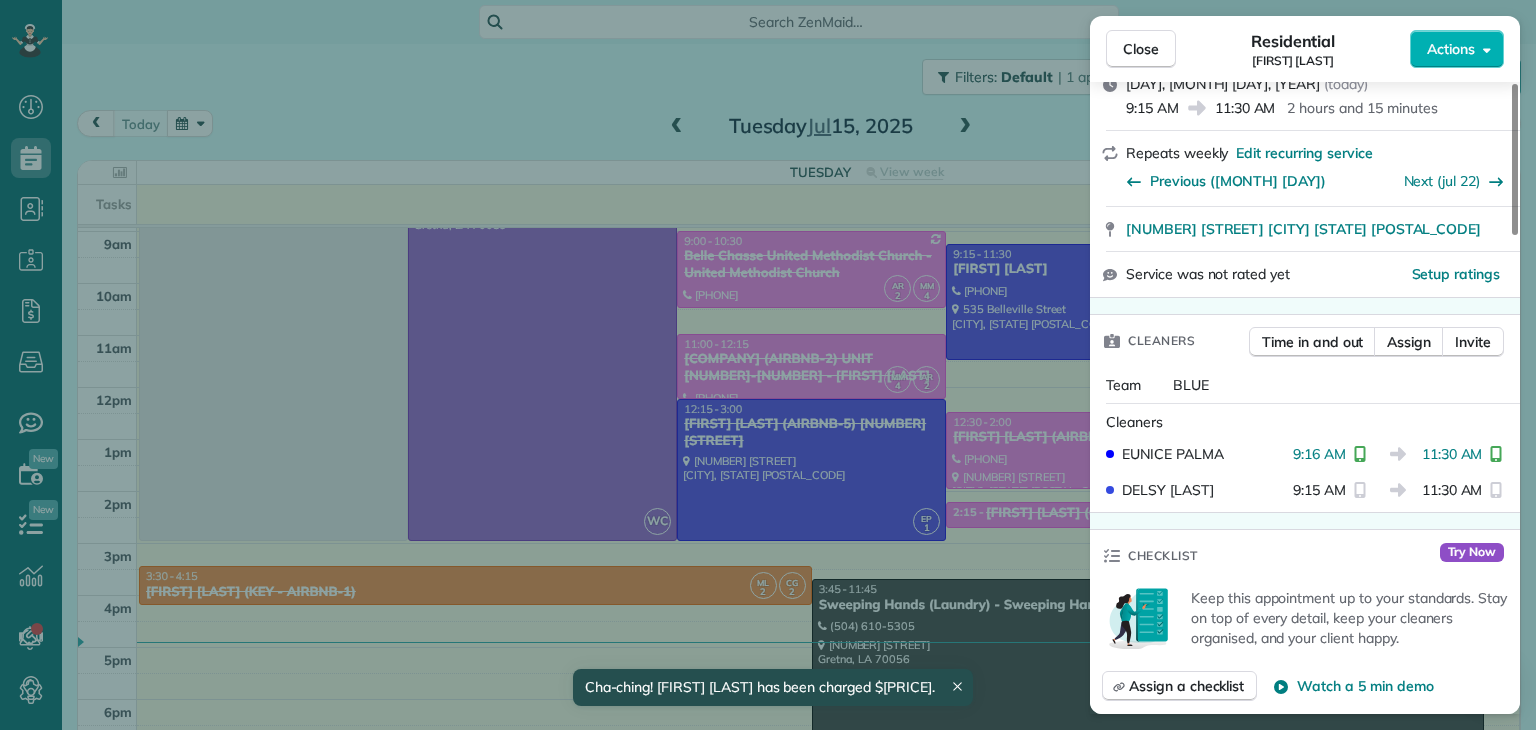 click on "Close Residential COURTENAY MILLER Actions Status Active COURTENAY MILLER · Open profile Mobile (404) 578-1020 Copy courtenay.dufour@gmail.com Copy View Details Residential martes, julio 15, 2025 ( today ) 9:15 AM 11:30 AM 2 hours and 15 minutes Repeats weekly Edit recurring service Previous (jul 08) Next (jul 22) 535 Belleville Street New Orleans LA 70114 Service was not rated yet Setup ratings Cleaners Time in and out Assign Invite Team BLUE Cleaners EUNICE   PALMA 9:16 AM 11:30 AM DELSY   NUNEZ 9:15 AM 11:30 AM Checklist Try Now Keep this appointment up to your standards. Stay on top of every detail, keep your cleaners organised, and your client happy. Assign a checklist Watch a 5 min demo Billing Billing actions Price $125.00 Overcharge $0.00 Discount $0.00 Coupon discount - Primary tax - Secondary tax - Total appointment price $125.00 Tips collected New feature! $0.00 Paid by card Total including tip $125.00 Get paid online in no-time! Send an invoice and reward your cleaners with tips Work items Notes" at bounding box center [768, 365] 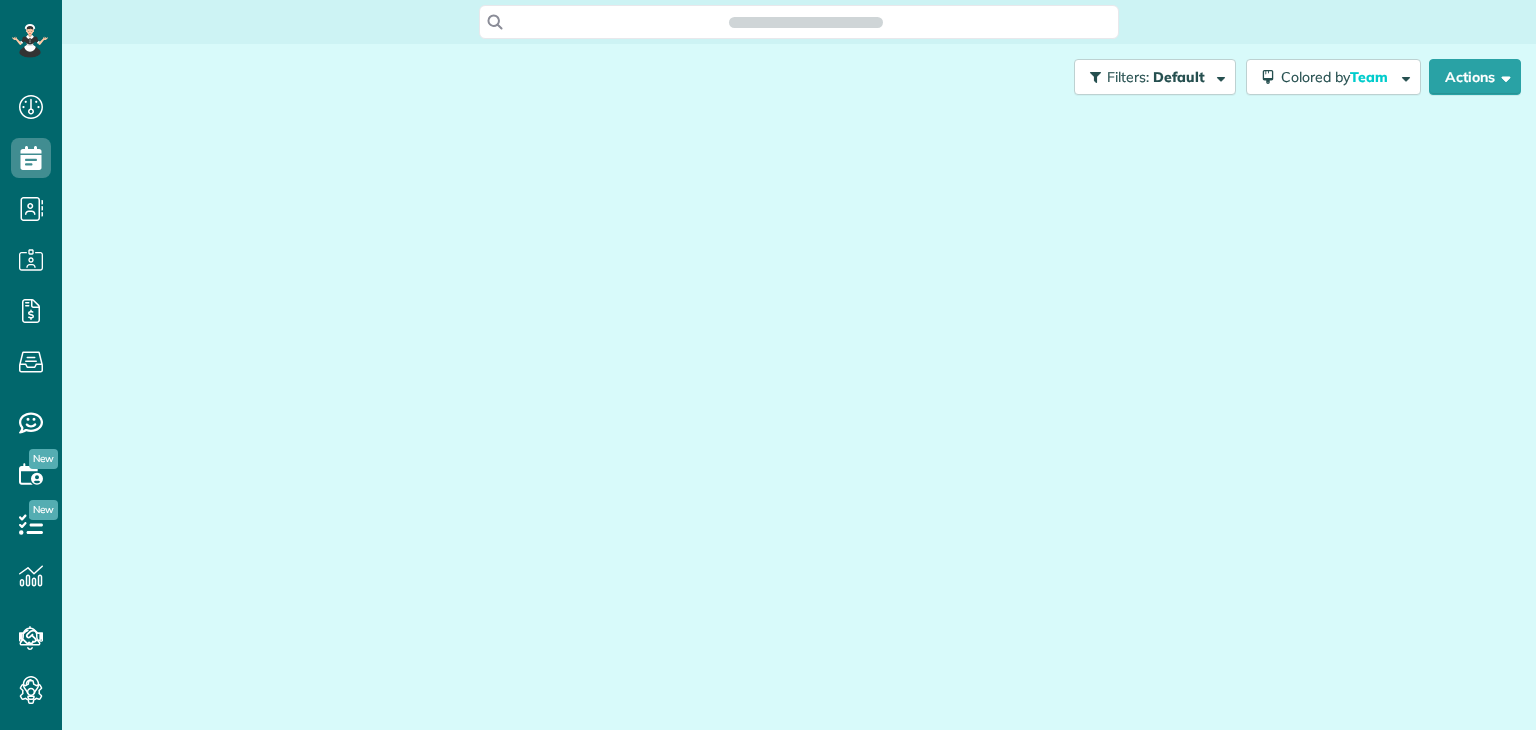 scroll, scrollTop: 0, scrollLeft: 0, axis: both 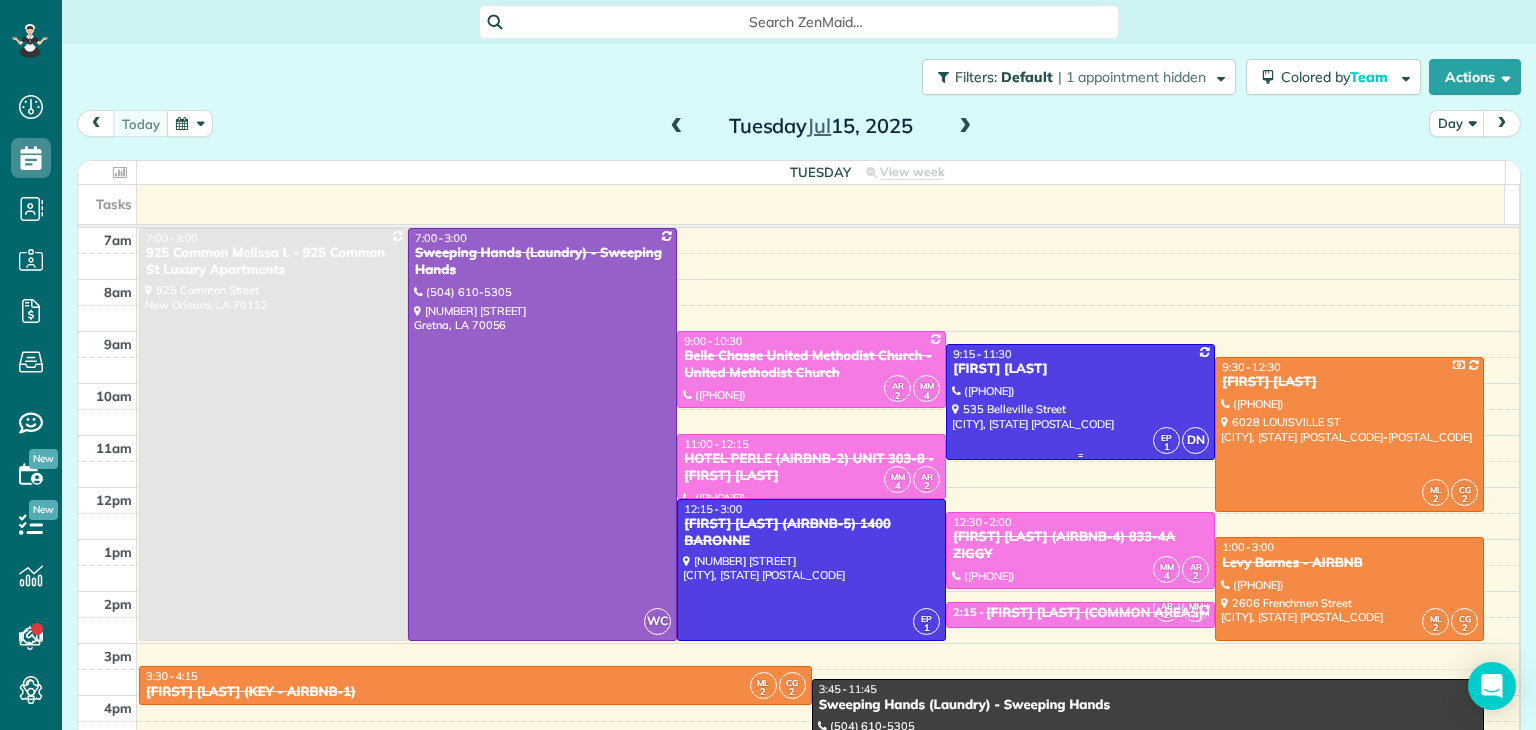click at bounding box center (1080, 402) 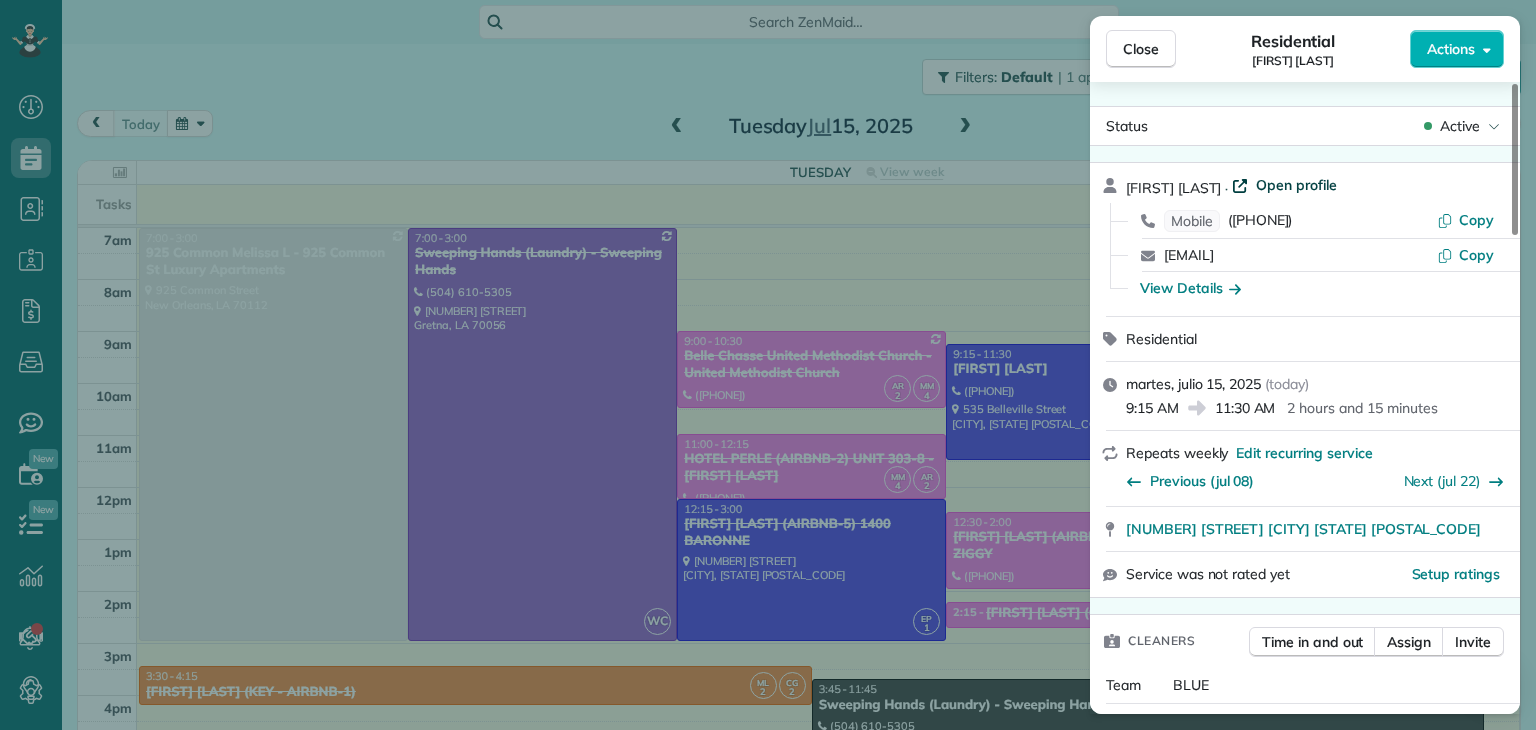 click on "Open profile" at bounding box center (1296, 185) 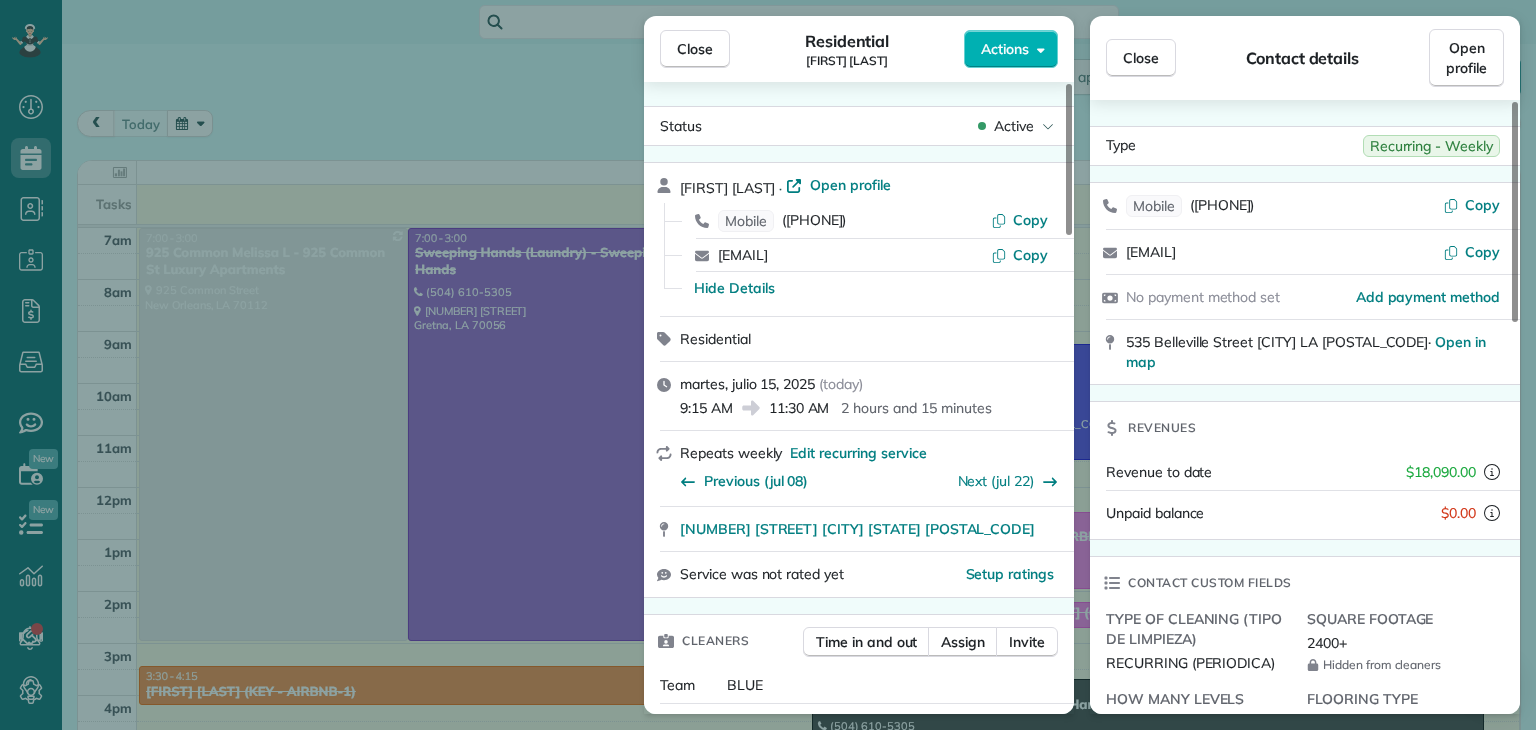 click on "Close Residential COURTENAY MILLER Actions Status Active COURTENAY MILLER · Open profile Mobile (404) 578-1020 Copy courtenay.dufour@gmail.com Copy Hide Details Residential martes, julio 15, 2025 ( today ) 9:15 AM 11:30 AM 2 hours and 15 minutes Repeats weekly Edit recurring service Previous (jul 08) Next (jul 22) 535 Belleville Street New Orleans LA 70114 Service was not rated yet Setup ratings Cleaners Time in and out Assign Invite Team BLUE Cleaners EUNICE   PALMA 9:16 AM 11:30 AM DELSY   NUNEZ 9:15 AM 11:30 AM Checklist Try Now Keep this appointment up to your standards. Stay on top of every detail, keep your cleaners organised, and your client happy. Assign a checklist Watch a 5 min demo Billing Billing actions Price $125.00 Overcharge $0.00 Discount $0.00 Coupon discount - Primary tax - Secondary tax - Total appointment price $125.00 Tips collected New feature! $0.00 Unpaid Mark as paid Total including tip $125.00 Get paid online in no-time! Send an invoice and reward your cleaners with tips Work items" at bounding box center [768, 365] 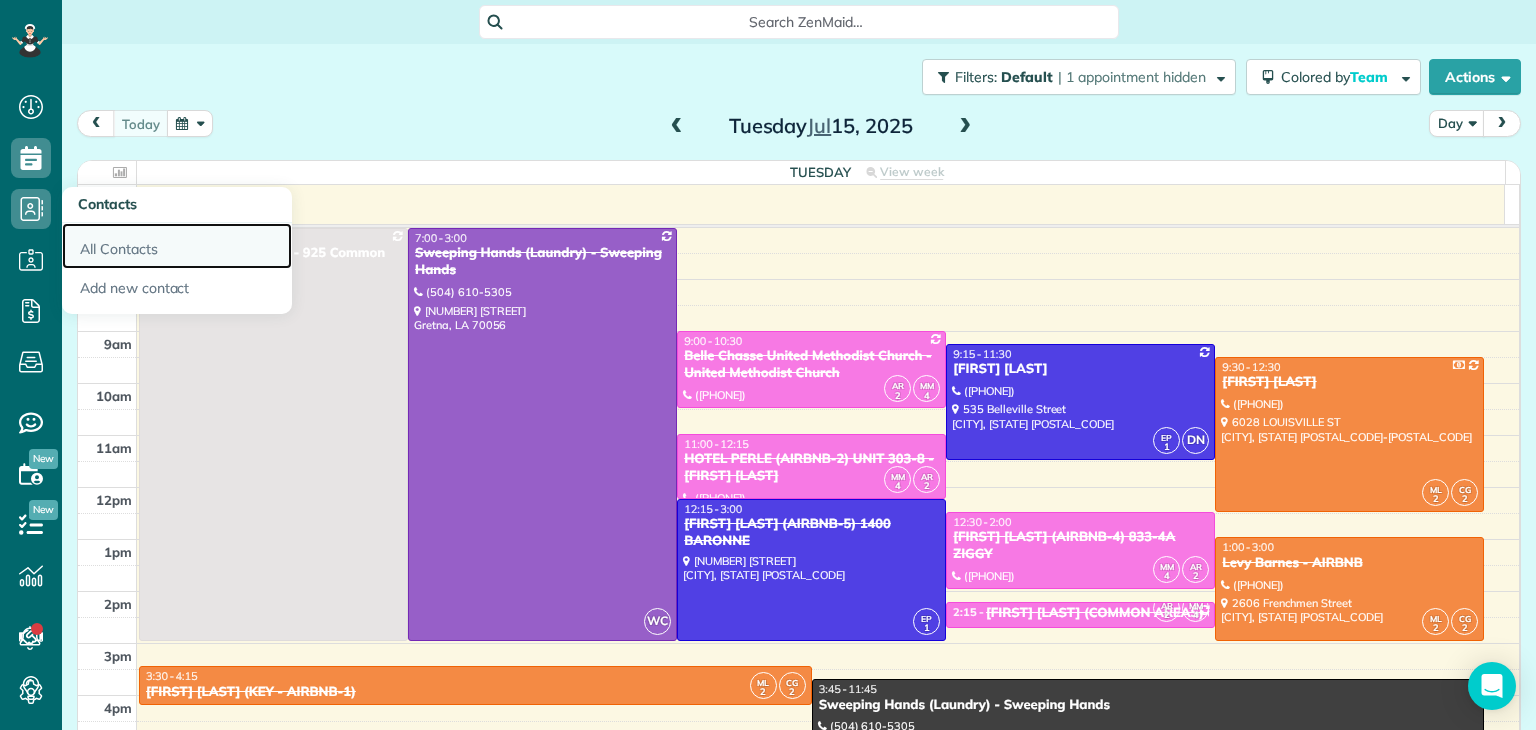 click on "All Contacts" at bounding box center [177, 246] 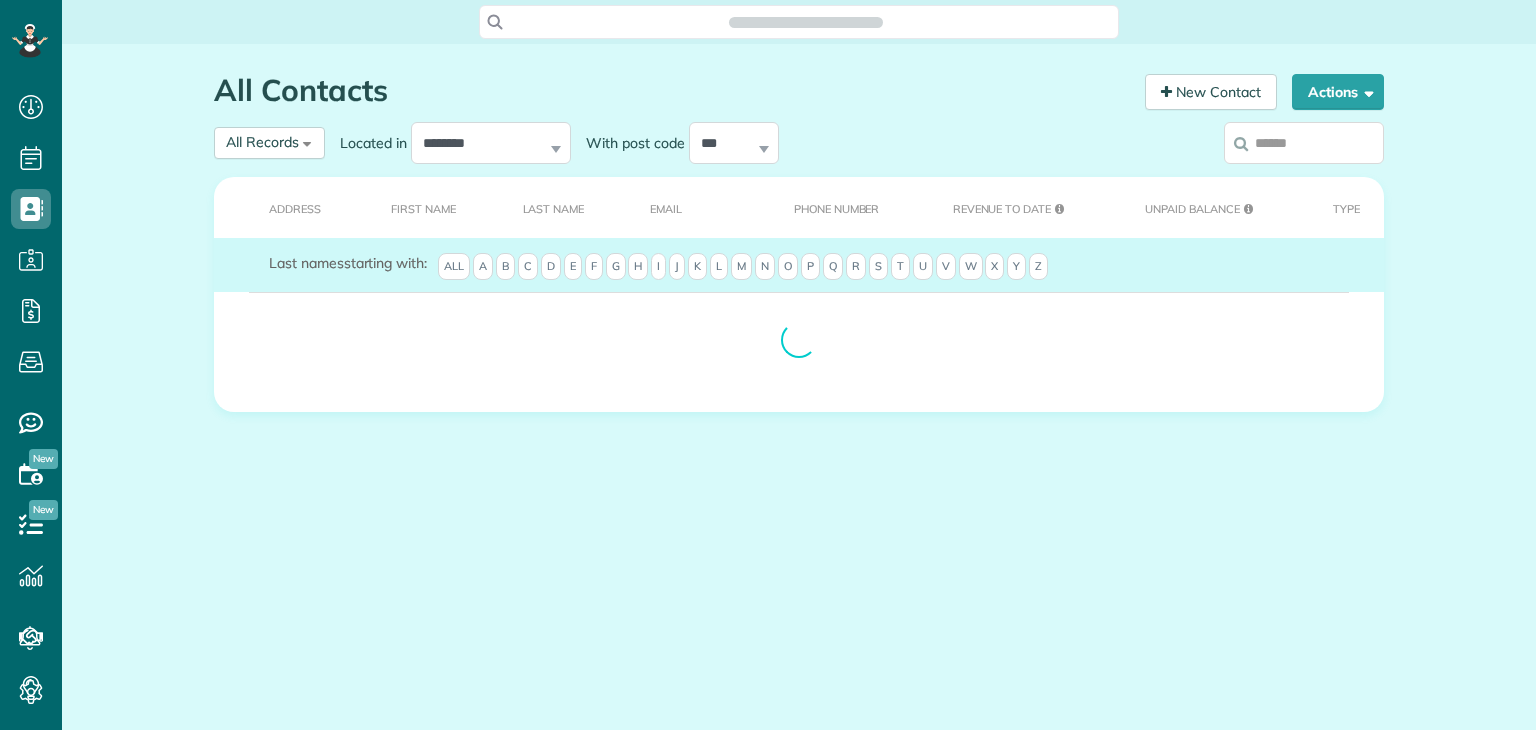 scroll, scrollTop: 0, scrollLeft: 0, axis: both 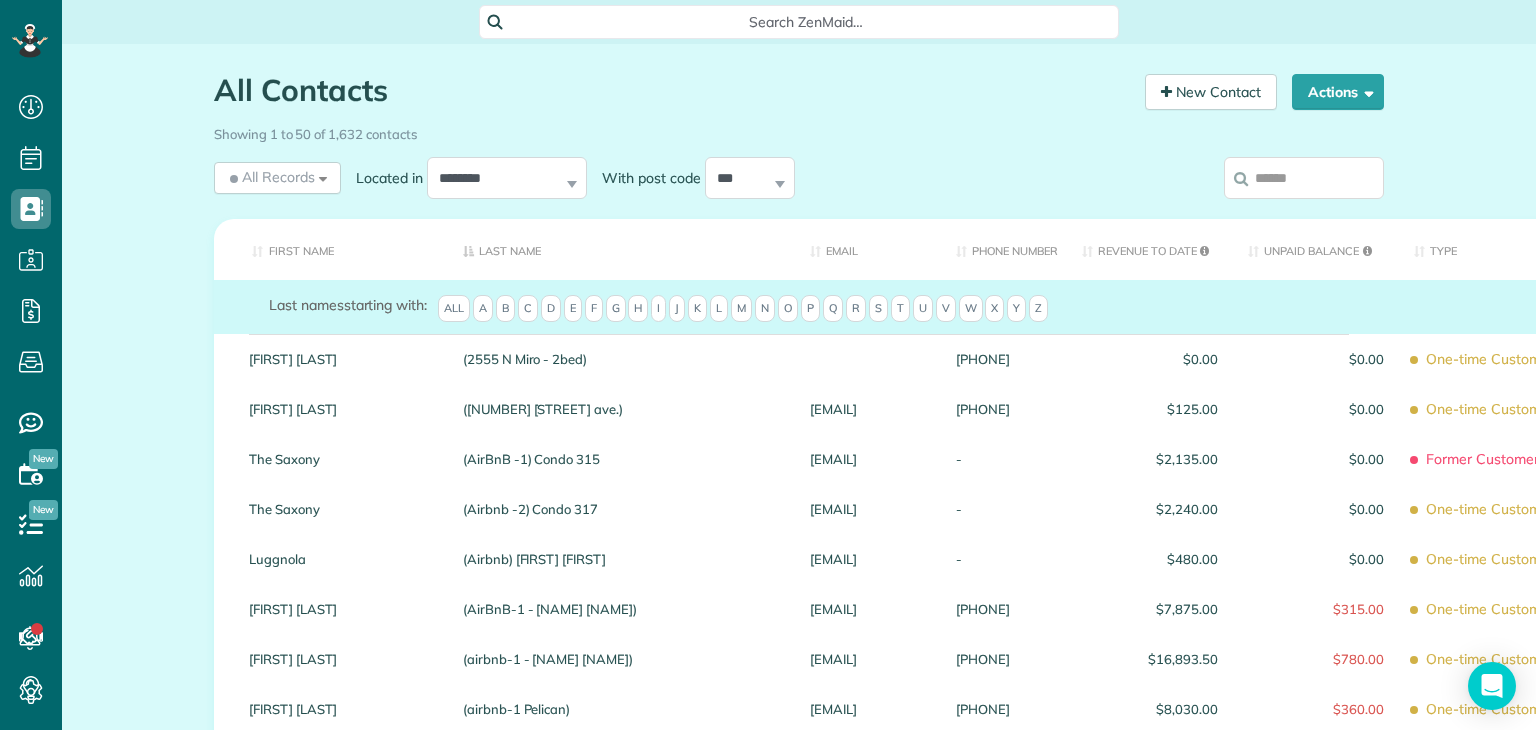click at bounding box center (1304, 178) 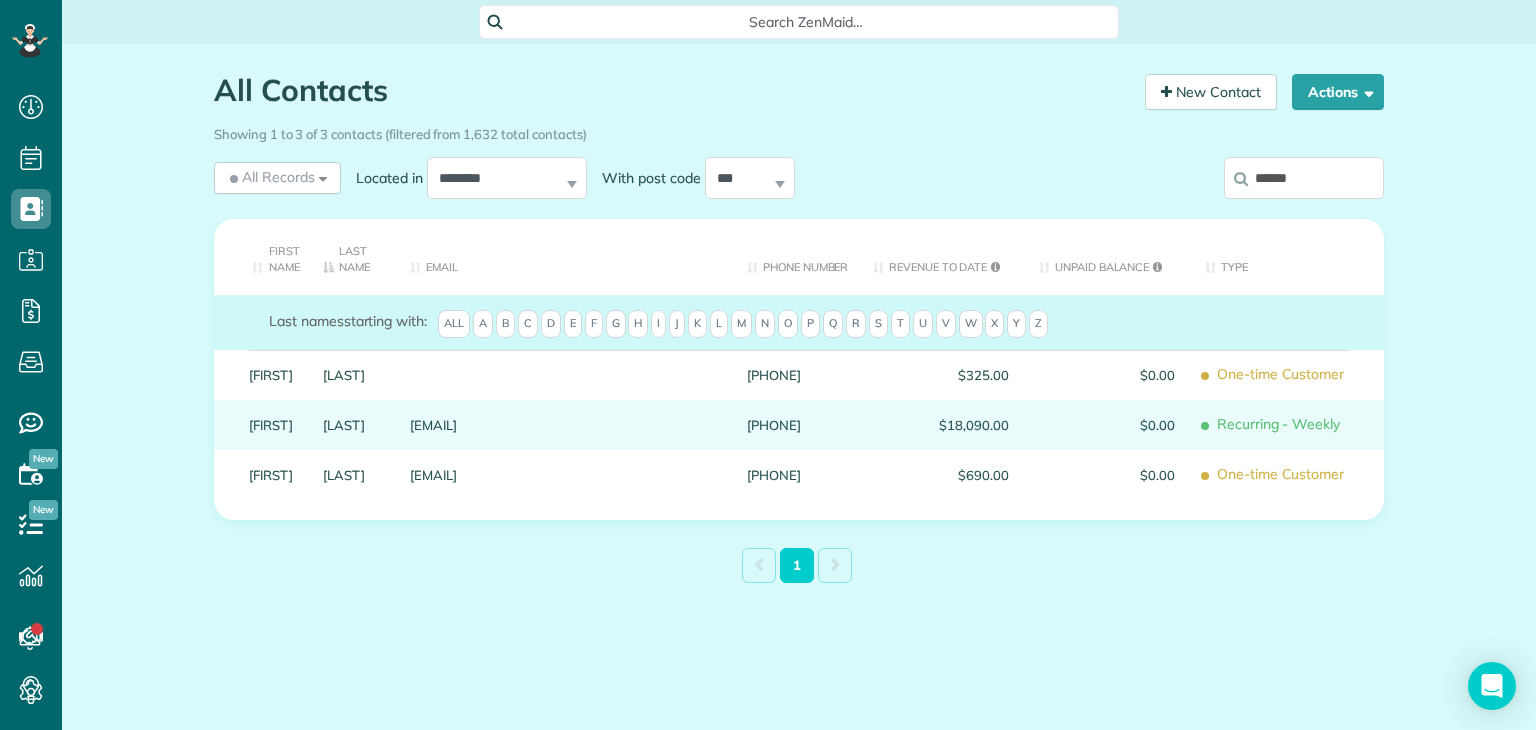 type on "******" 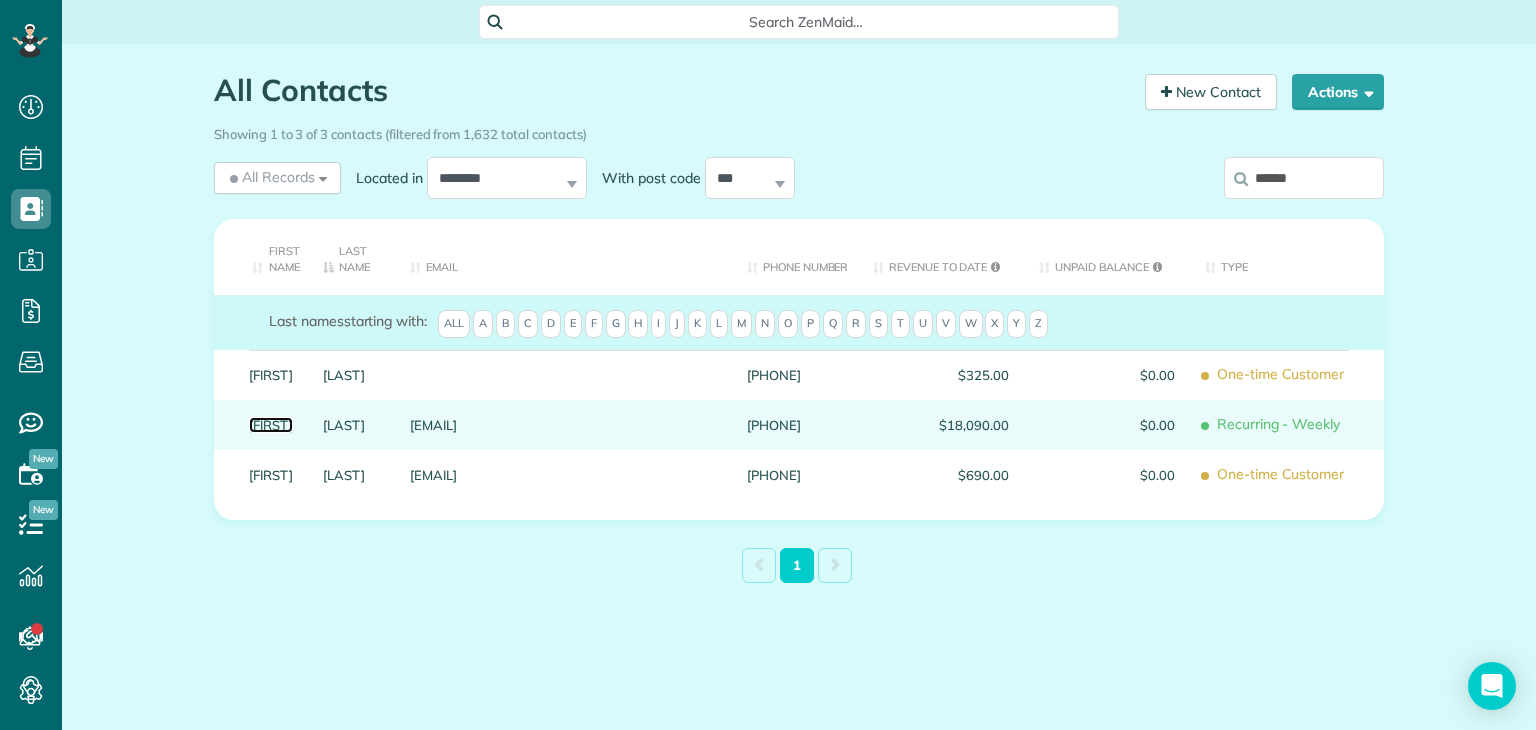 click on "[FIRST]" at bounding box center (271, 425) 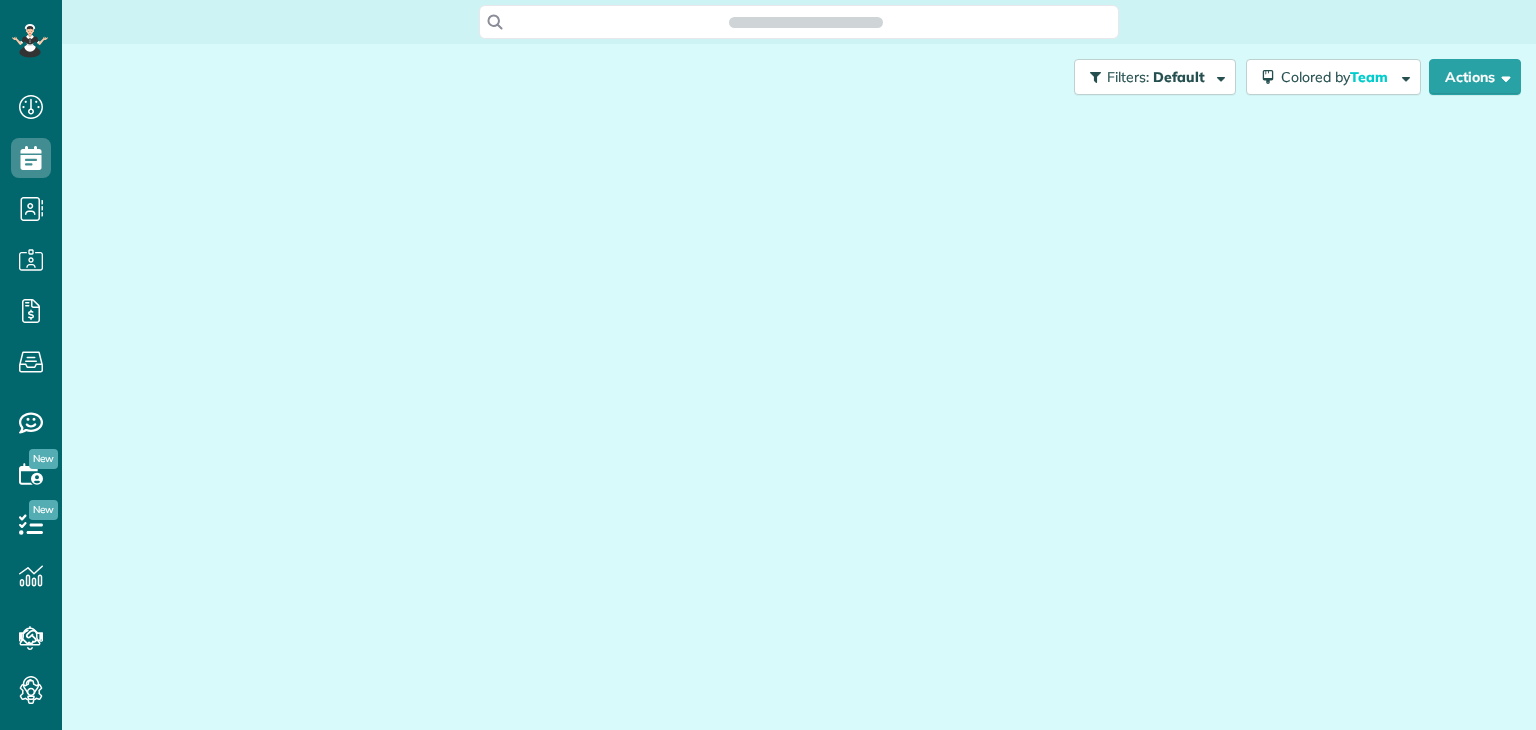 scroll, scrollTop: 0, scrollLeft: 0, axis: both 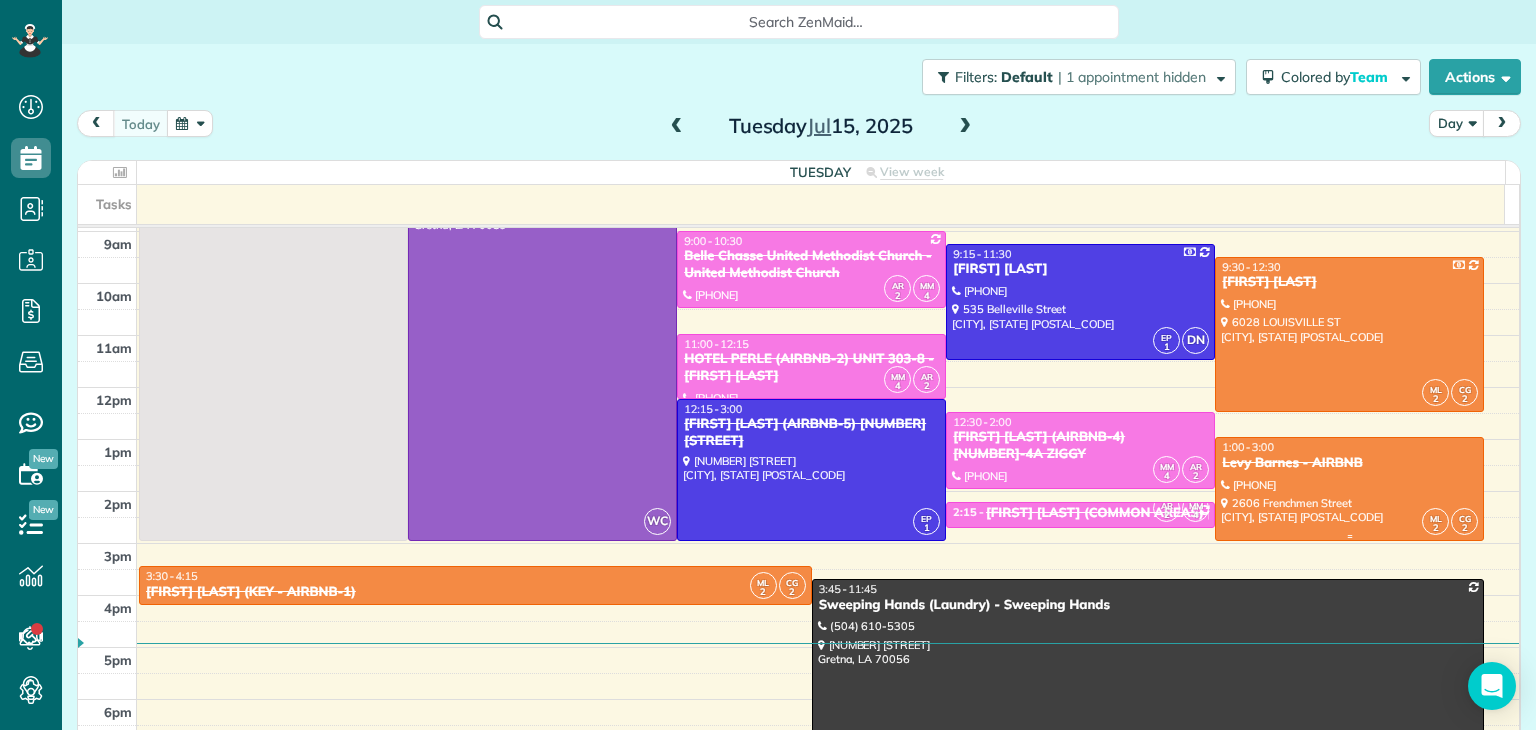 click at bounding box center [1349, 488] 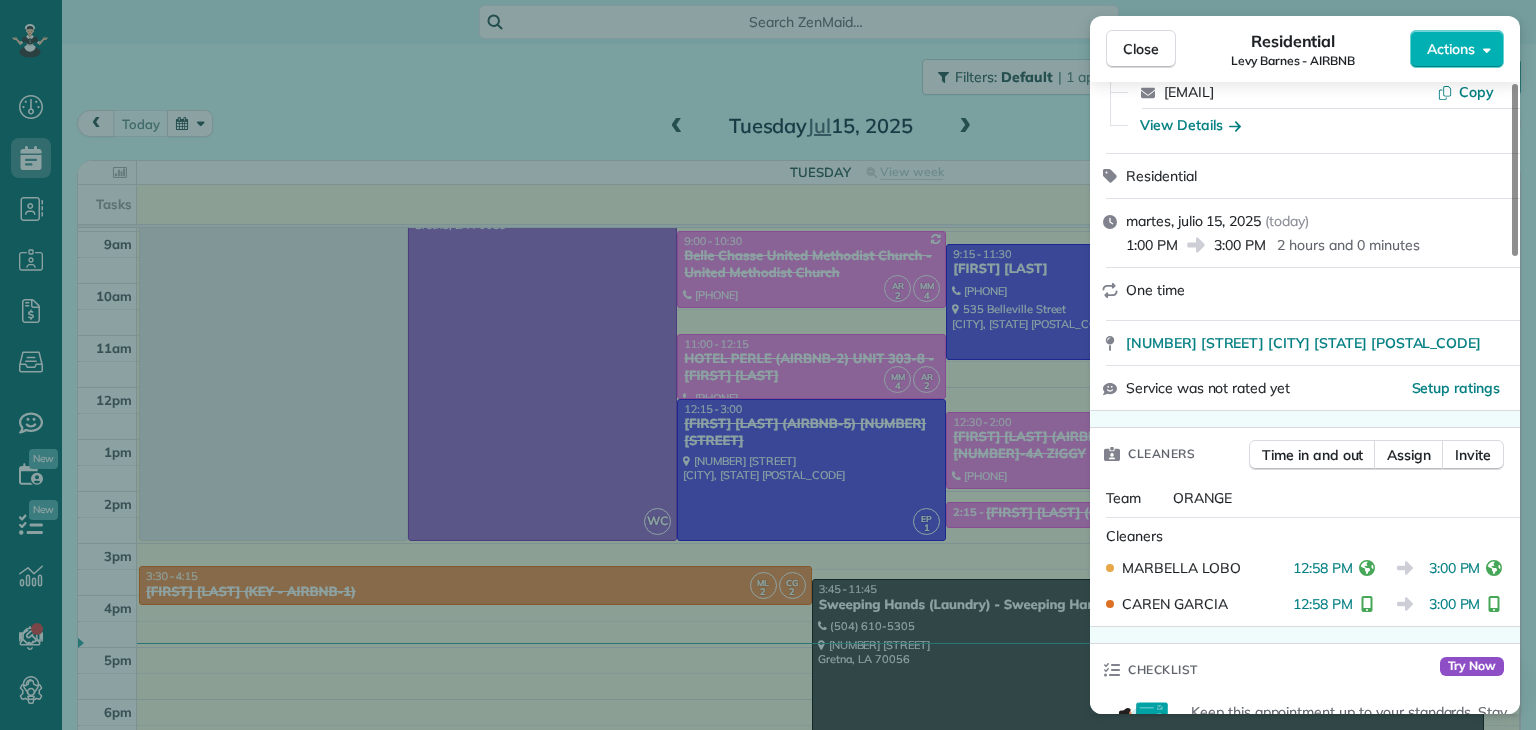 scroll, scrollTop: 0, scrollLeft: 0, axis: both 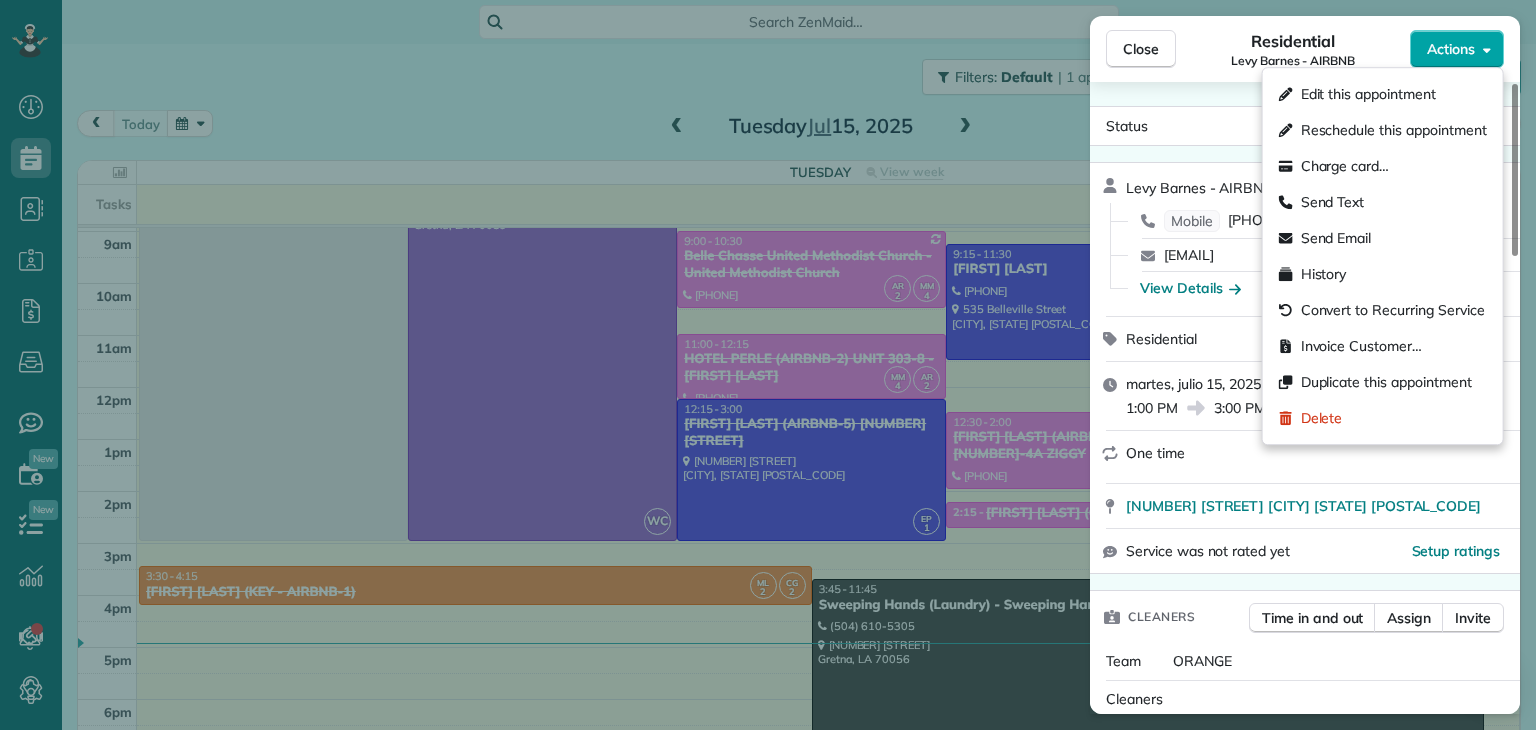 click on "Actions" at bounding box center (1451, 49) 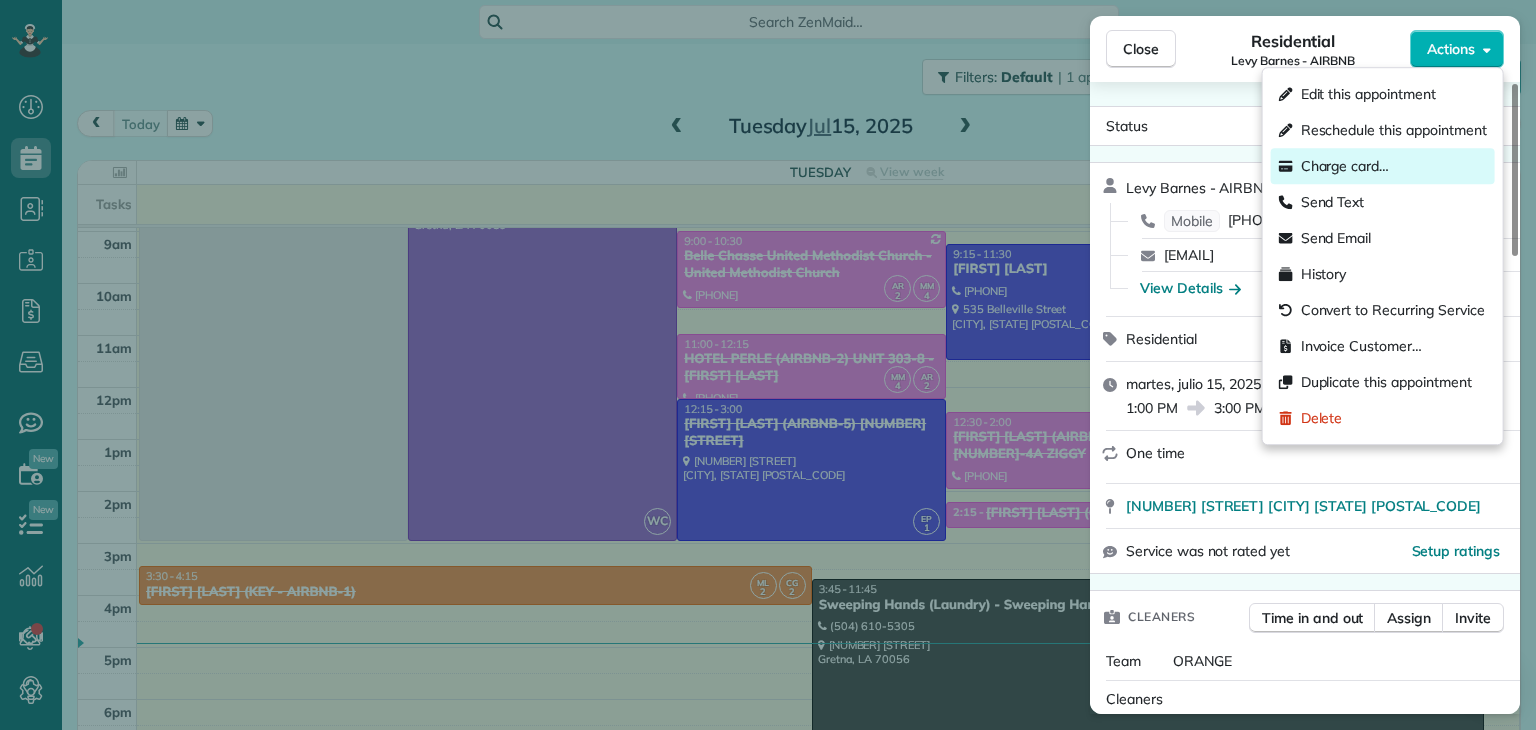 click on "Charge card…" at bounding box center (1345, 166) 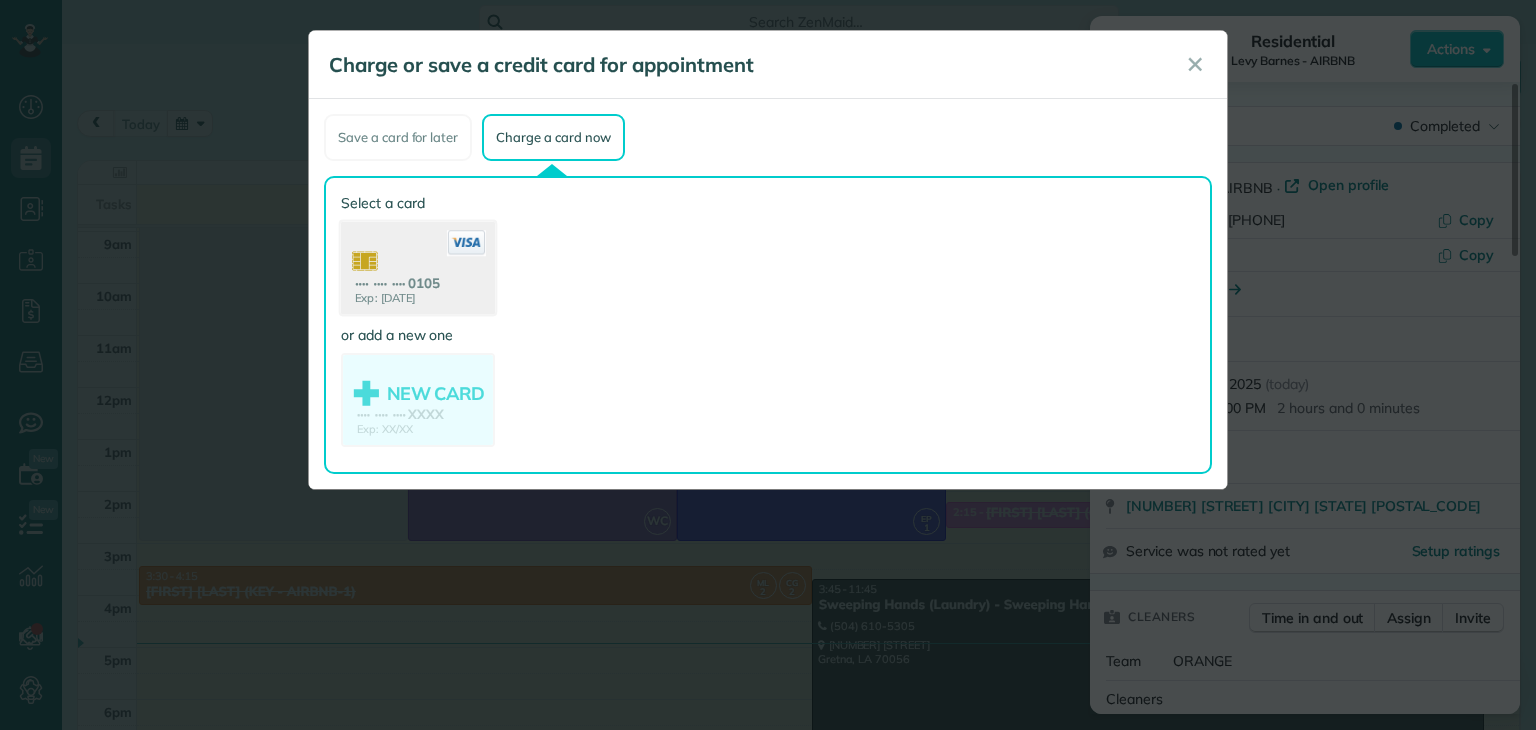 click 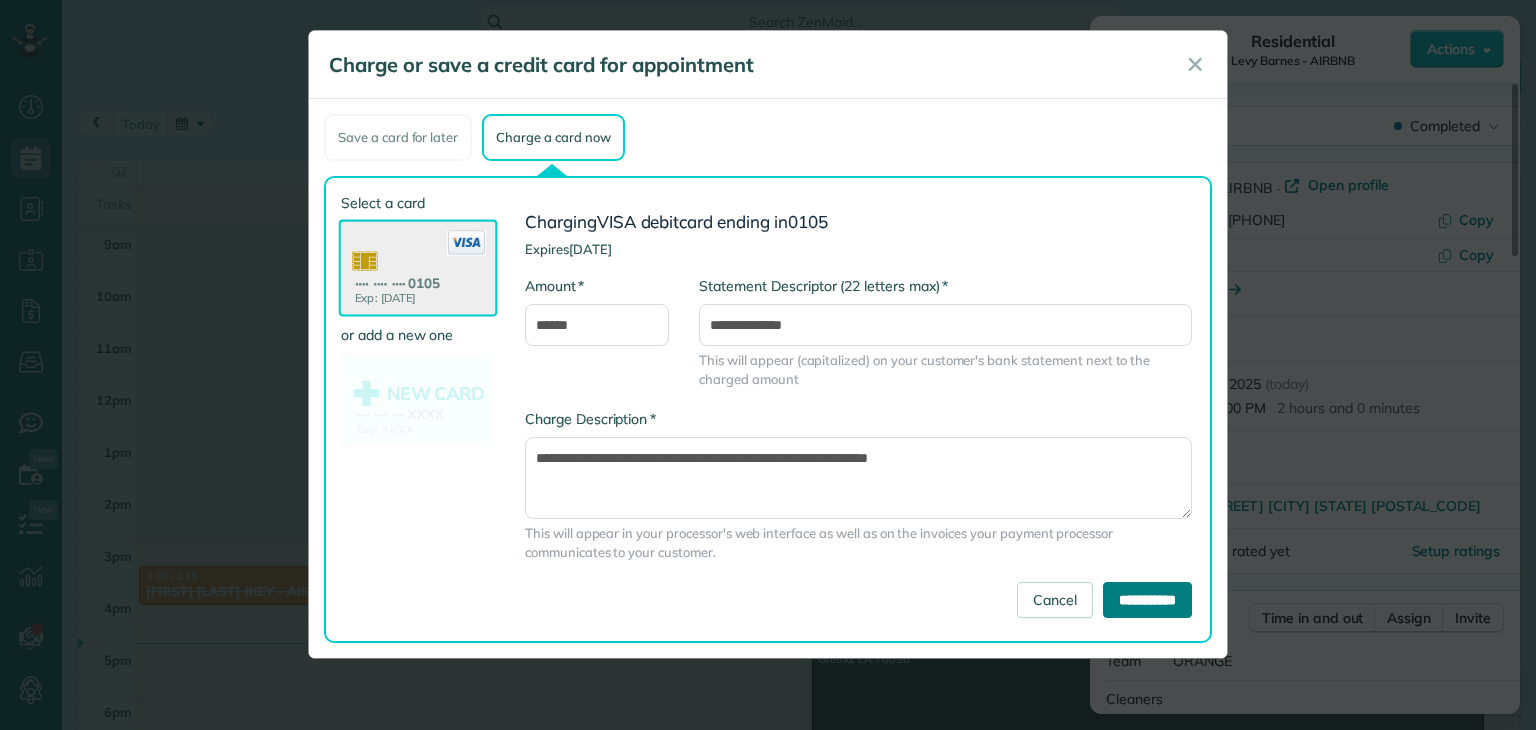 click on "**********" at bounding box center [1147, 600] 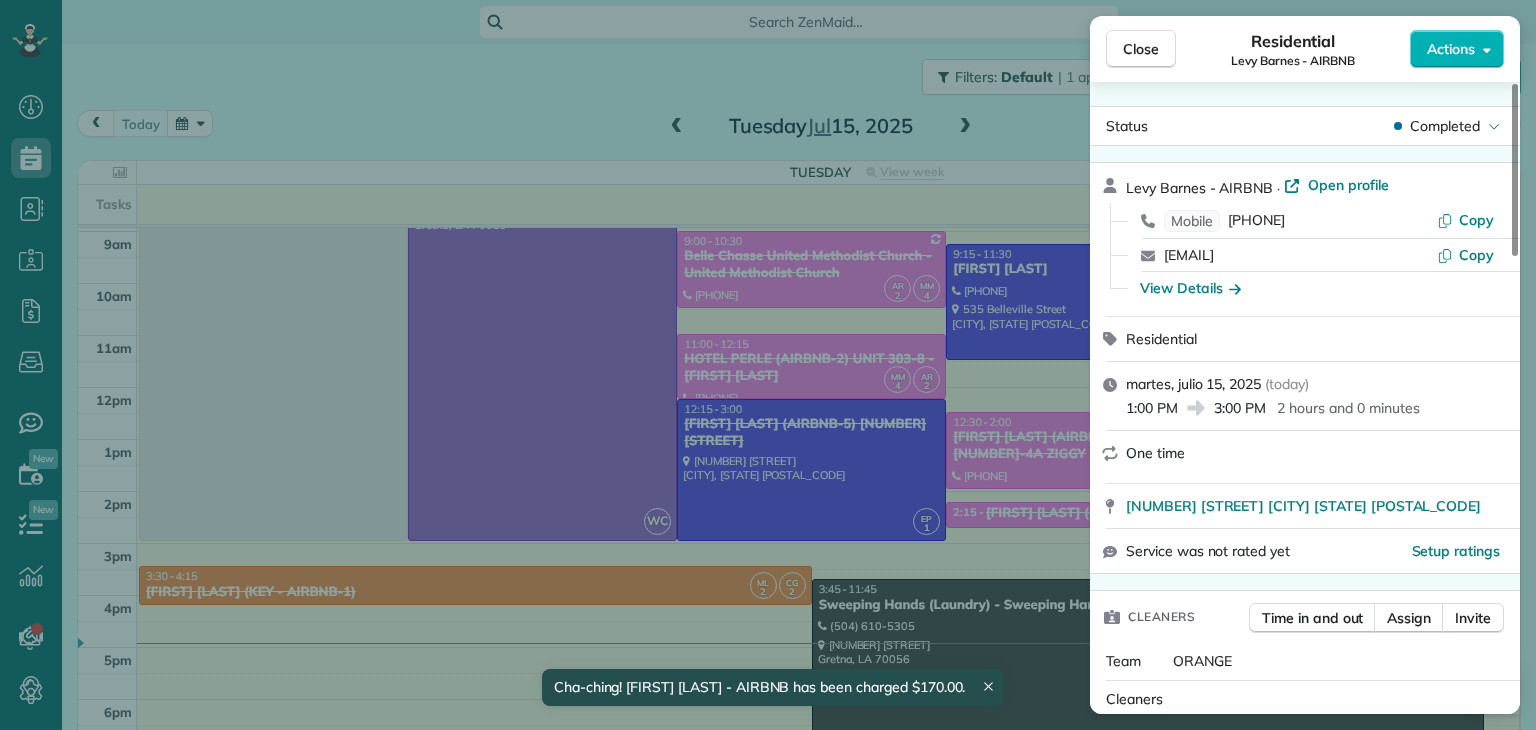 click on "Close Residential [FIRST] [LAST] - AIRBNB Actions Status Completed [FIRST] [LAST] - AIRBNB · Open profile Mobile [PHONE] Copy [EMAIL] Copy View Details Residential [DAY], [MONTH] [DAY], [YEAR] ( today ) 1:00 PM 3:00 PM 2 hours and 0 minutes One time [NUMBER] [STREET] [CITY] [STATE] [POSTAL_CODE] Service was not rated yet Setup ratings Cleaners Time in and out Assign Invite Team ORANGE Cleaners [FIRST]   [LAST] 12:58 PM 3:00 PM [FIRST]   [LAST] 12:58 PM 3:00 PM Checklist Try Now Keep this appointment up to your standards. Stay on top of every detail, keep your cleaners organised, and your client happy. Assign a checklist Watch a 5 min demo Billing Billing actions Price $170.00 Overcharge $0.00 Discount $0.00 Coupon discount - Primary tax - Secondary tax - Total appointment price $170.00 Tips collected New feature! $0.00 Paid by card Total including tip $170.00 Get paid online in no-time! Send an invoice and reward your cleaners with tips Charge customer credit card Appointment custom fields Work items 0 3" at bounding box center (768, 365) 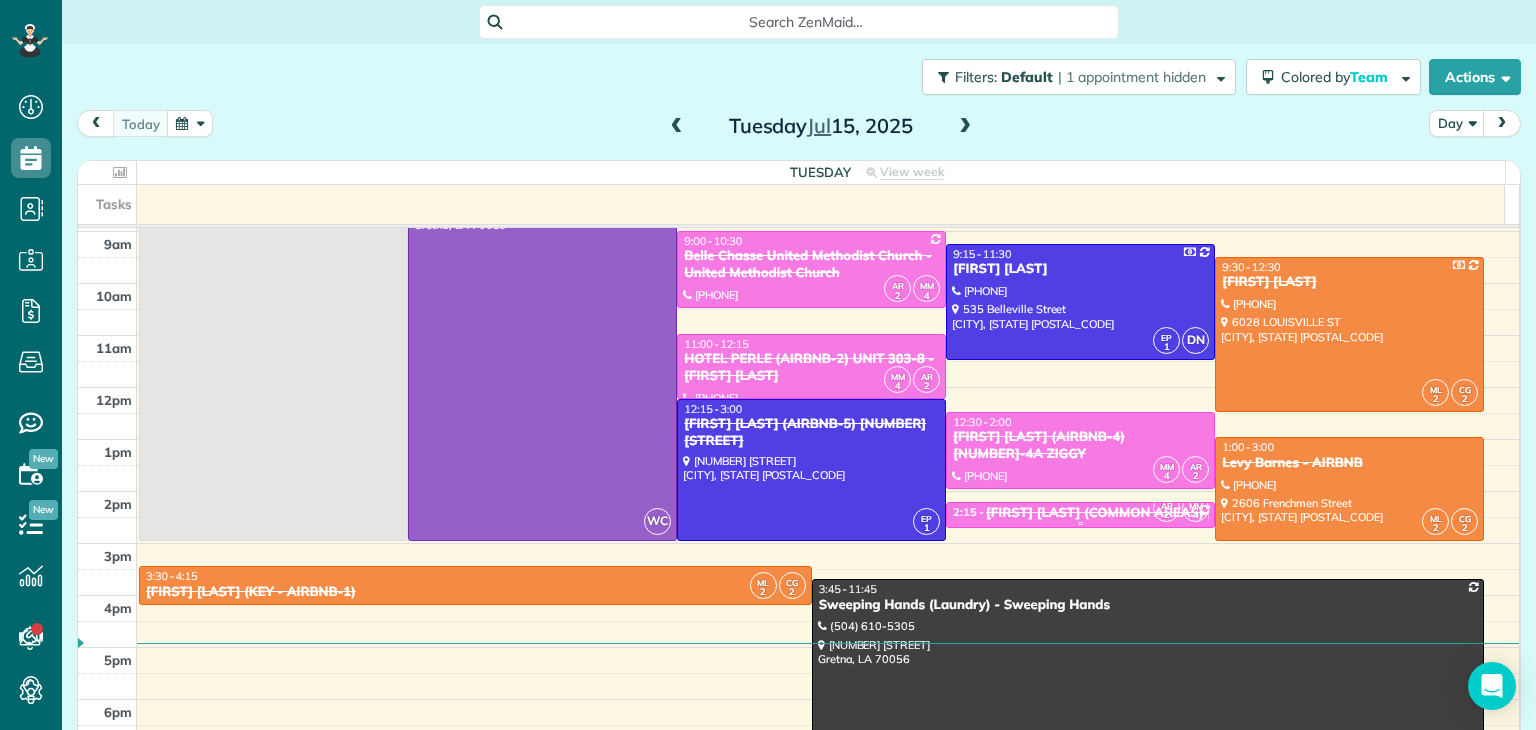 click on "[FIRST] [LAST] (COMMON AREAS) [NUMBER] [STREET]" at bounding box center [1161, 513] 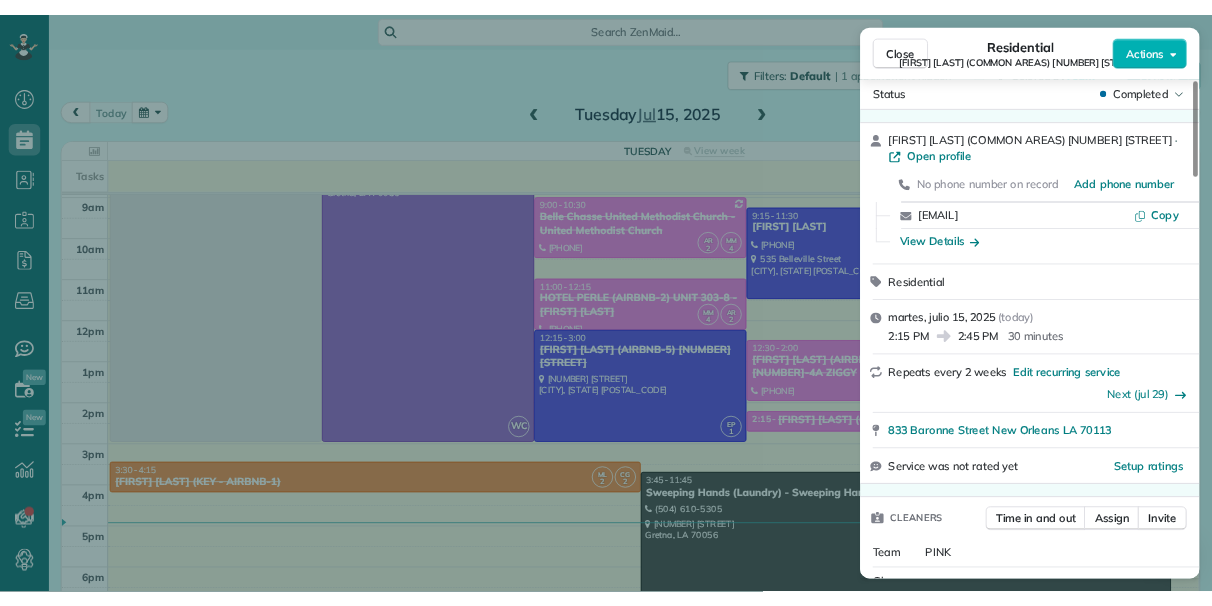 scroll, scrollTop: 0, scrollLeft: 0, axis: both 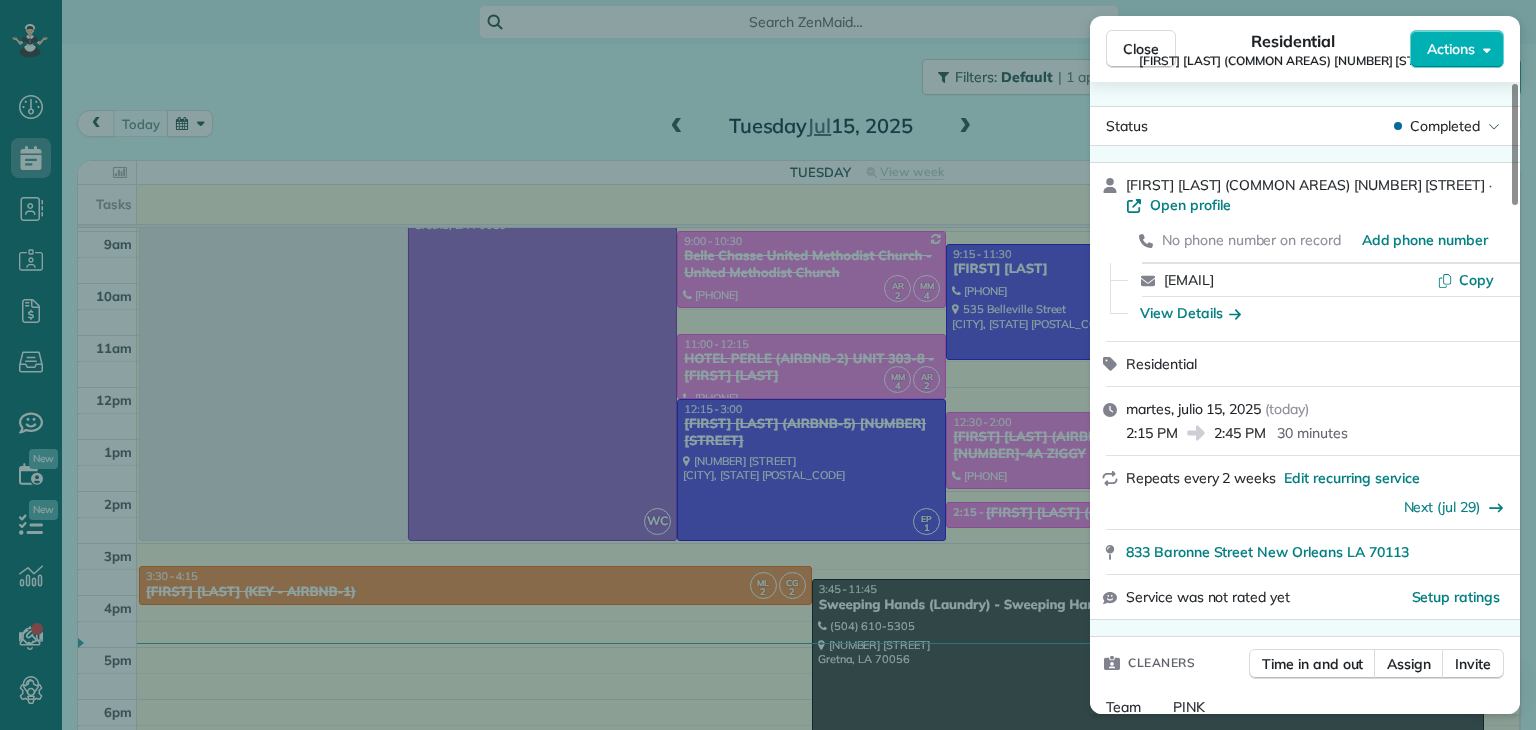 click on "Close Residential [FIRST] [LAST] (COMMON AREAS) [NUMBER] [STREET] Actions Status Completed [FIRST] [LAST] (COMMON AREAS) [NUMBER] [STREET] · Open profile No phone number on record Add phone number [EMAIL] Copy View Details Residential [DAY], [MONTH] [DAY], [YEAR] ( today ) 2:15 PM 2:45 PM 30 minutes Repeats every 2 weeks Edit recurring service Next (jul 29) [NUMBER] [STREET] [CITY] [STATE] [POSTAL_CODE] Service was not rated yet Setup ratings Cleaners Time in and out Assign Invite Team PINK Cleaners [FIRST]   [LAST] 2:15 PM 2:45 PM [FIRST]   [LAST] 2:15 PM 2:45 PM Checklist Try Now Keep this appointment up to your standards. Stay on top of every detail, keep your cleaners organised, and your client happy. Assign a checklist Watch a 5 min demo Billing Billing actions Price $50.00 Overcharge $0.00 Discount $0.00 Coupon discount - Primary tax - Secondary tax - Total appointment price $50.00 Tips collected New feature! $0.00 Unpaid Mark as paid Total including tip $50.00 Get paid online in no-time! Work items Notes 3 3 ( )" at bounding box center (768, 365) 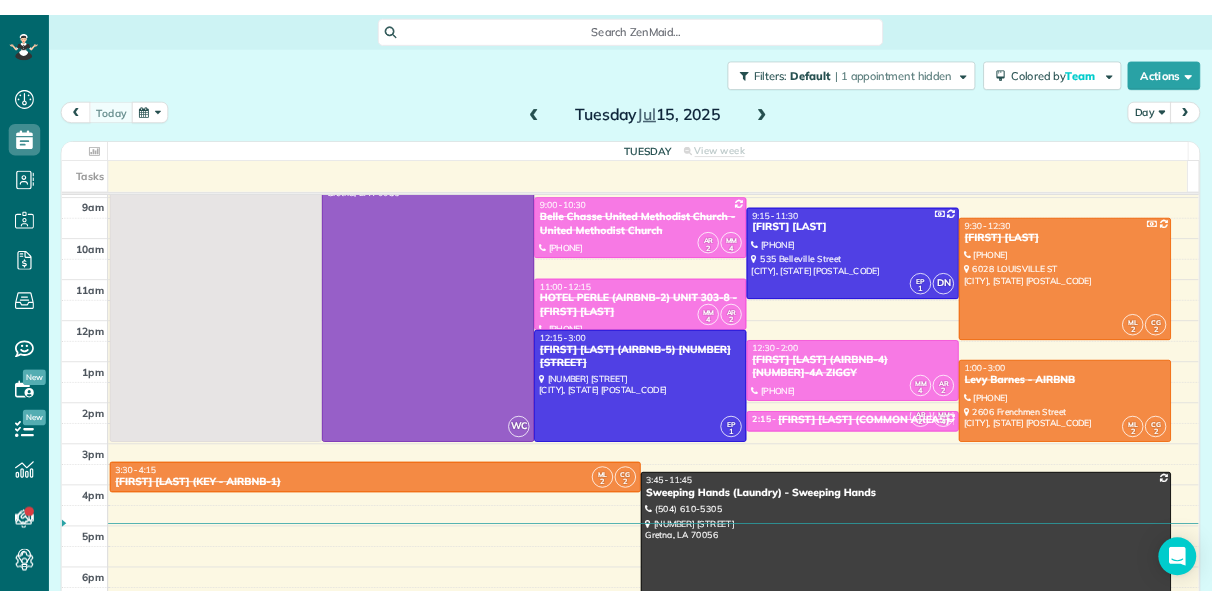 scroll, scrollTop: 606, scrollLeft: 61, axis: both 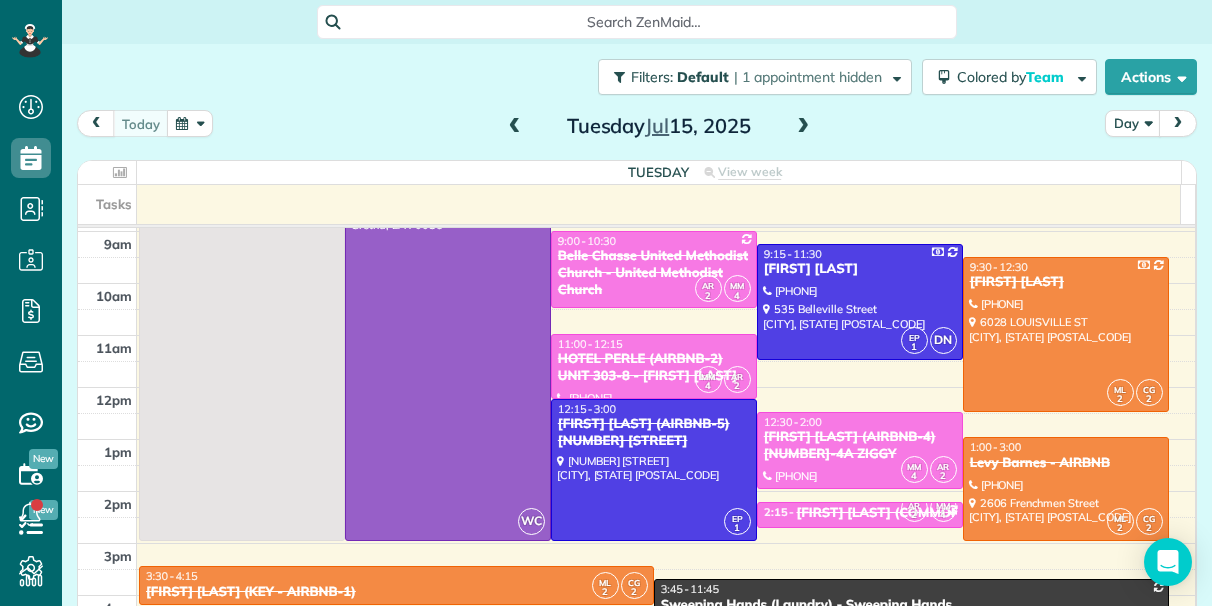 click on "Filters:   Default
|  1 appointment hidden
Colored by  Team
Color by Cleaner
Color by Team
Color by Status
Color by Recurrence
Color by Paid/Unpaid
Filters  Default
Schedule Changes
Actions
Create Appointment
Create Task
Clock In/Out
Send Work Orders
Print Route Sheets
Today's Emails/Texts
View Metrics" at bounding box center [637, 305] 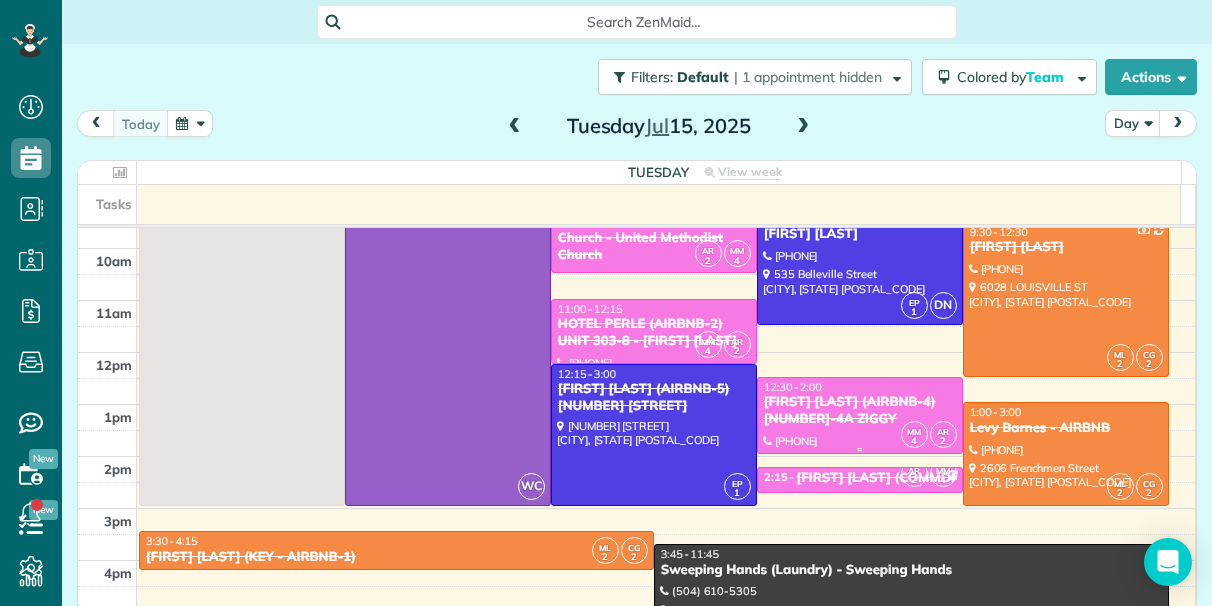 scroll, scrollTop: 100, scrollLeft: 0, axis: vertical 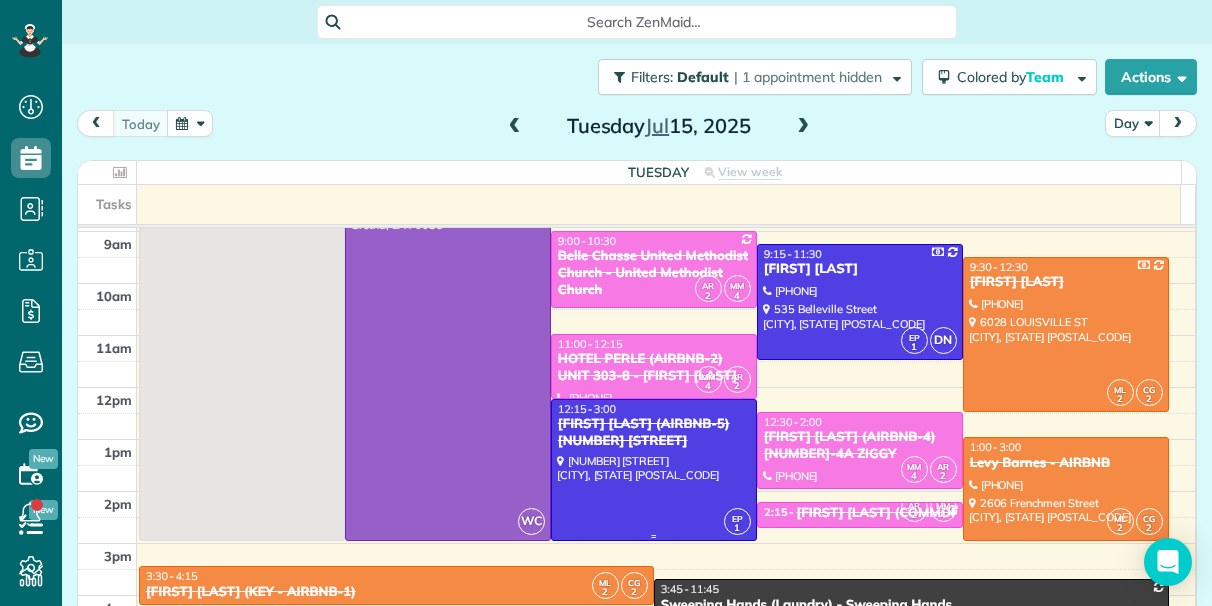 click on "[FIRST] [LAST] (AIRBNB-5) [NUMBER] [STREET]" at bounding box center [654, 433] 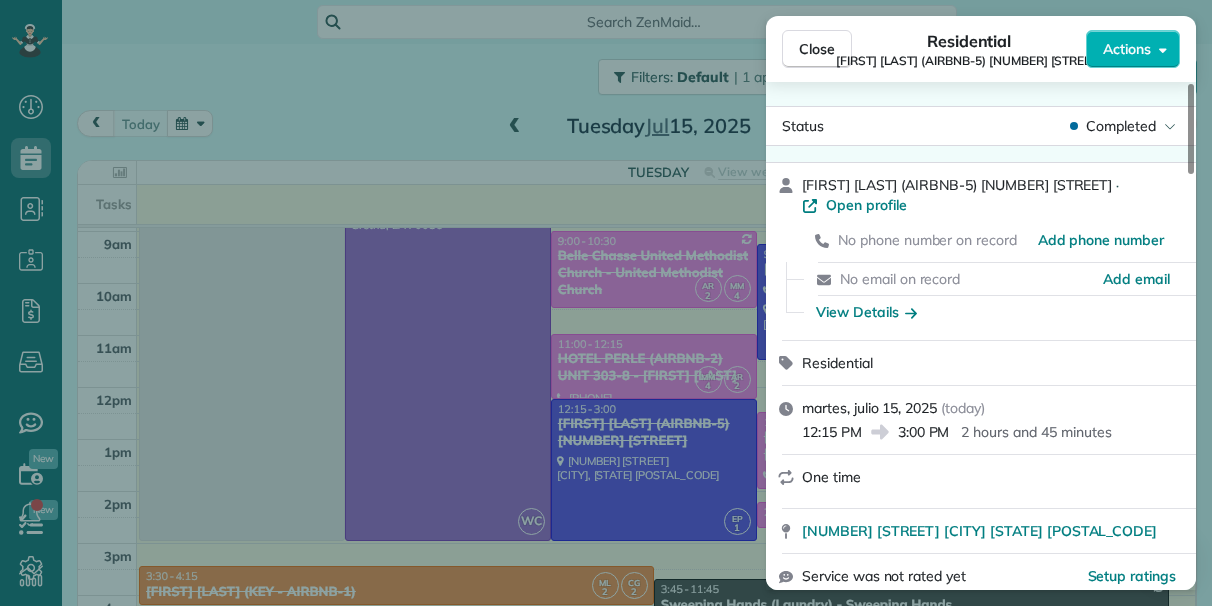 click on "Close Residential [FIRST] [LAST] (AIRBNB-5) [NUMBER] [STREET] Actions Status Completed [FIRST] [LAST] (AIRBNB-5) [NUMBER] [STREET] · Open profile No phone number on record Add phone number No email on record Add email View Details Residential [DAY], [MONTH] [DAY], [YEAR] ( today ) 12:15 PM 3:00 PM 2 hours and 45 minutes One time [NUMBER] [STREET] [CITY] [STATE] [POSTAL_CODE] Service was not rated yet Setup ratings Cleaners Time in and out Assign Invite Team BLUE Cleaners [FIRST]   [LAST] 12:00 PM 3:00 PM Checklist Try Now Keep this appointment up to your standards. Stay on top of every detail, keep your cleaners organised, and your client happy. Assign a checklist Watch a 5 min demo Billing Billing actions Price $235.00 Overcharge $0.00 Discount $0.00 Coupon discount - Primary tax - Secondary tax - Total appointment price $235.00 Tips collected New feature! $0.00 Unpaid Mark as paid Total including tip $235.00 Get paid online in no-time! Send an invoice and reward your cleaners with tips Charge customer credit card Work items Notes 2 9 ( )" at bounding box center [606, 303] 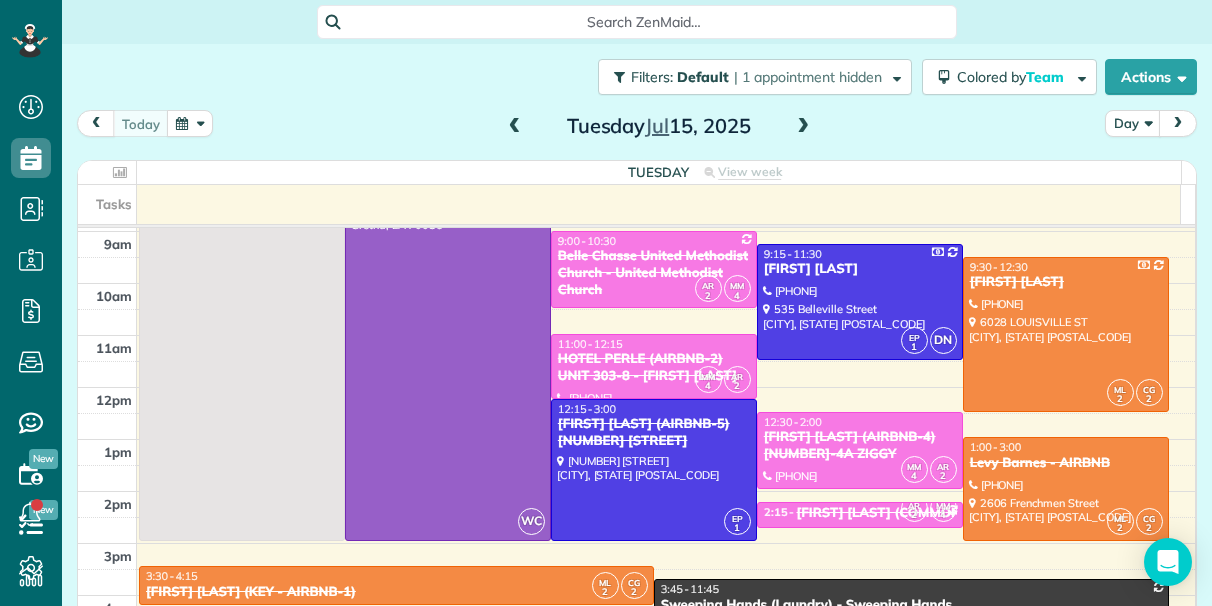 click on "Filters:   Default
|  1 appointment hidden
Colored by  Team
Color by Cleaner
Color by Team
Color by Status
Color by Recurrence
Color by Paid/Unpaid
Filters  Default
Schedule Changes
Actions
Create Appointment
Create Task
Clock In/Out
Send Work Orders
Print Route Sheets
Today's Emails/Texts
View Metrics" at bounding box center (637, 305) 